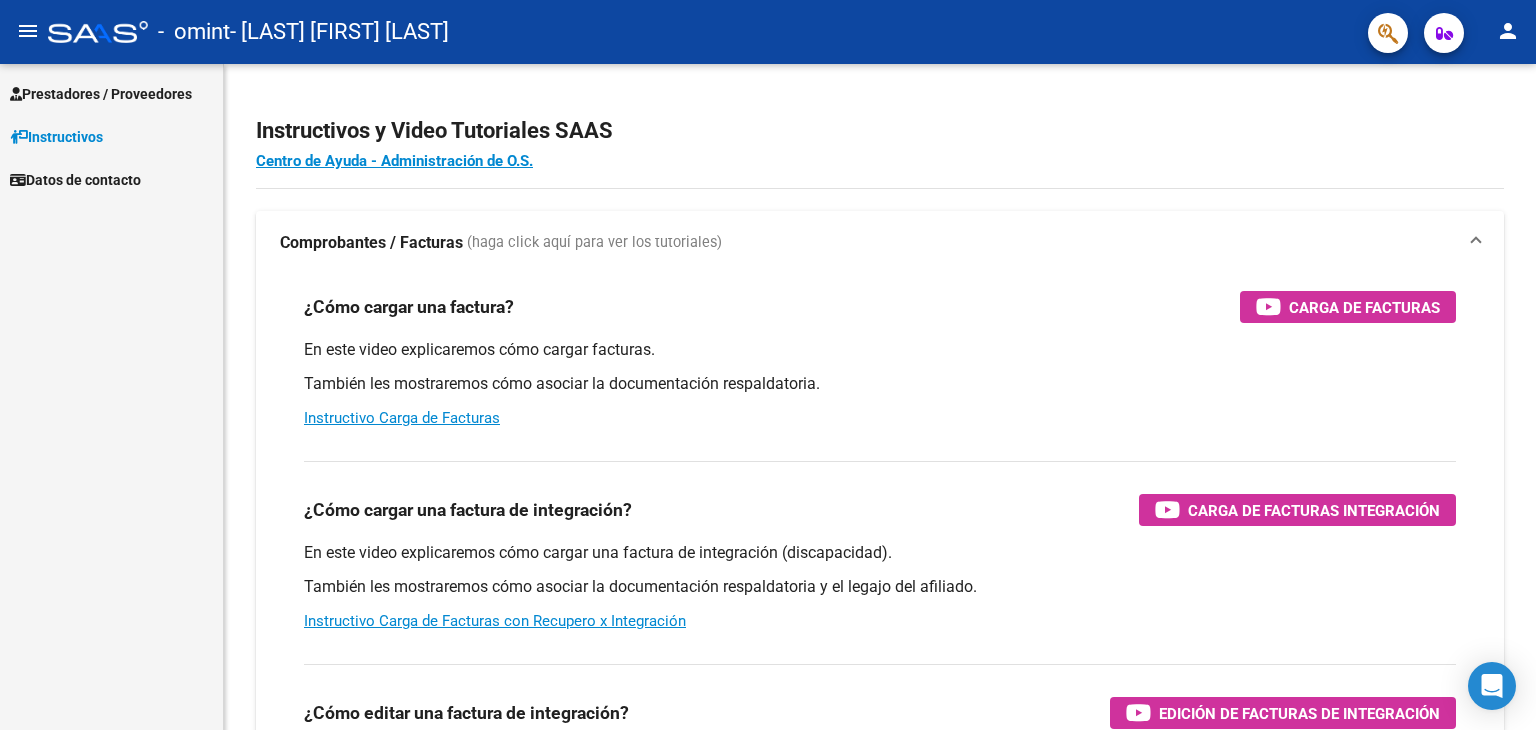 scroll, scrollTop: 0, scrollLeft: 0, axis: both 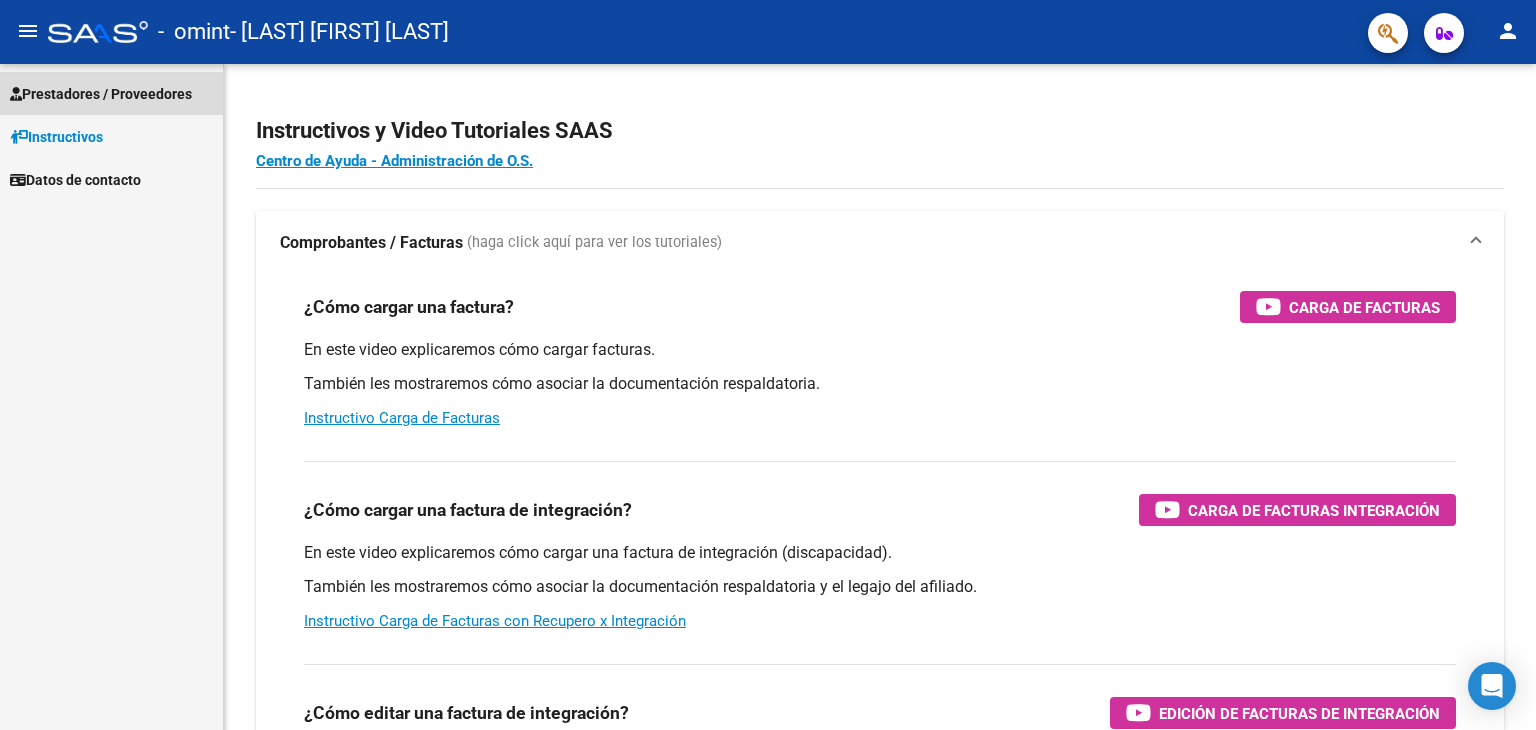 click on "Prestadores / Proveedores" at bounding box center [101, 94] 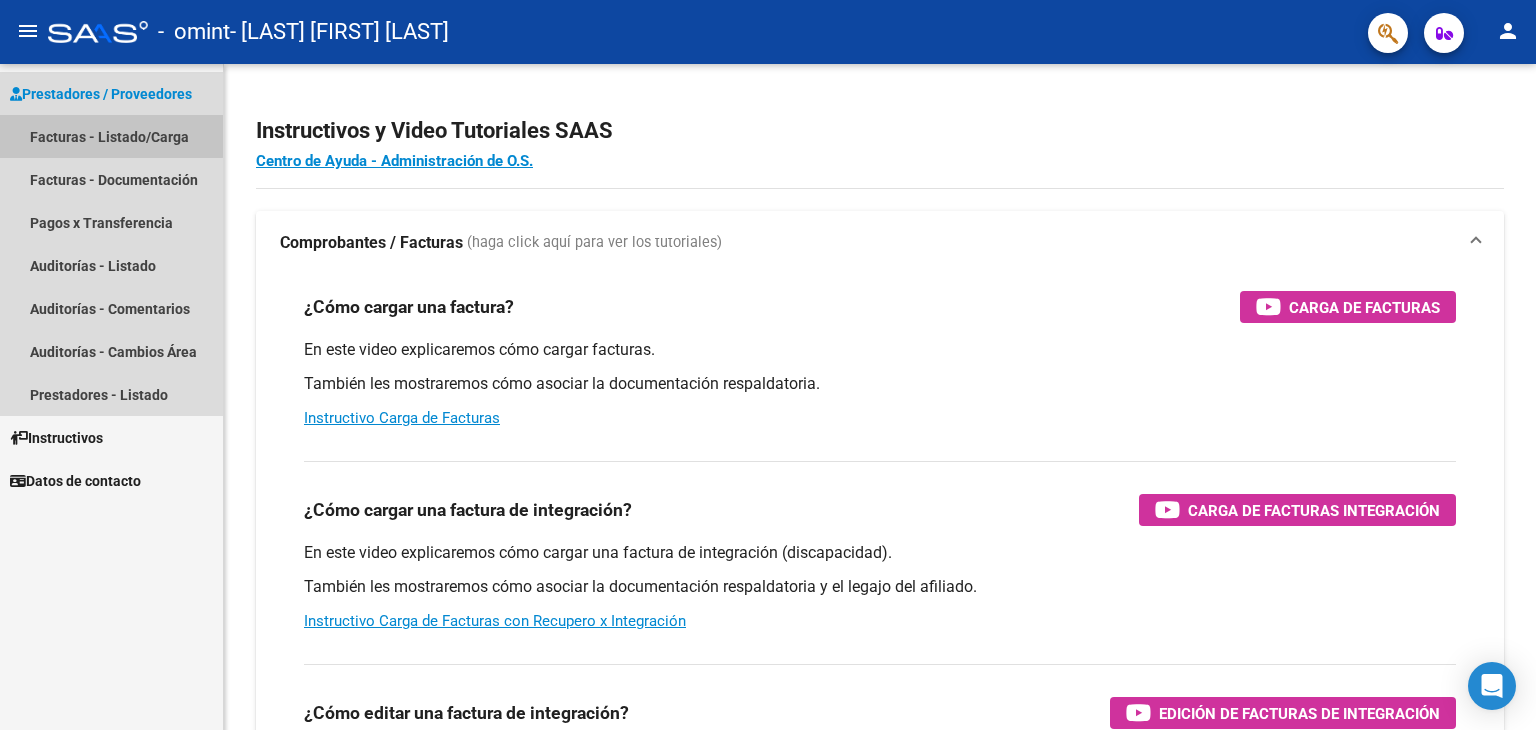 click on "Facturas - Listado/Carga" at bounding box center (111, 136) 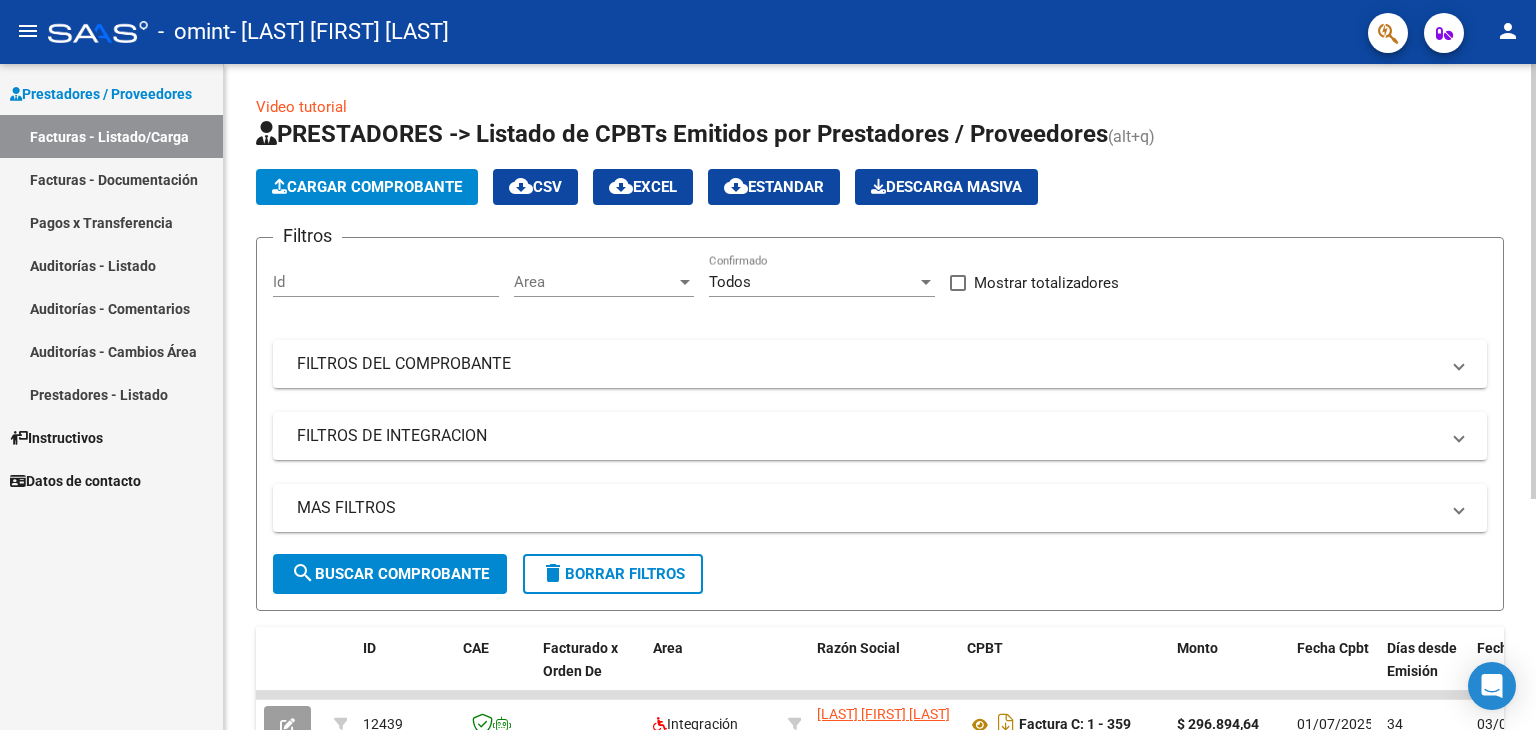 drag, startPoint x: 640, startPoint y: 386, endPoint x: 636, endPoint y: 255, distance: 131.06105 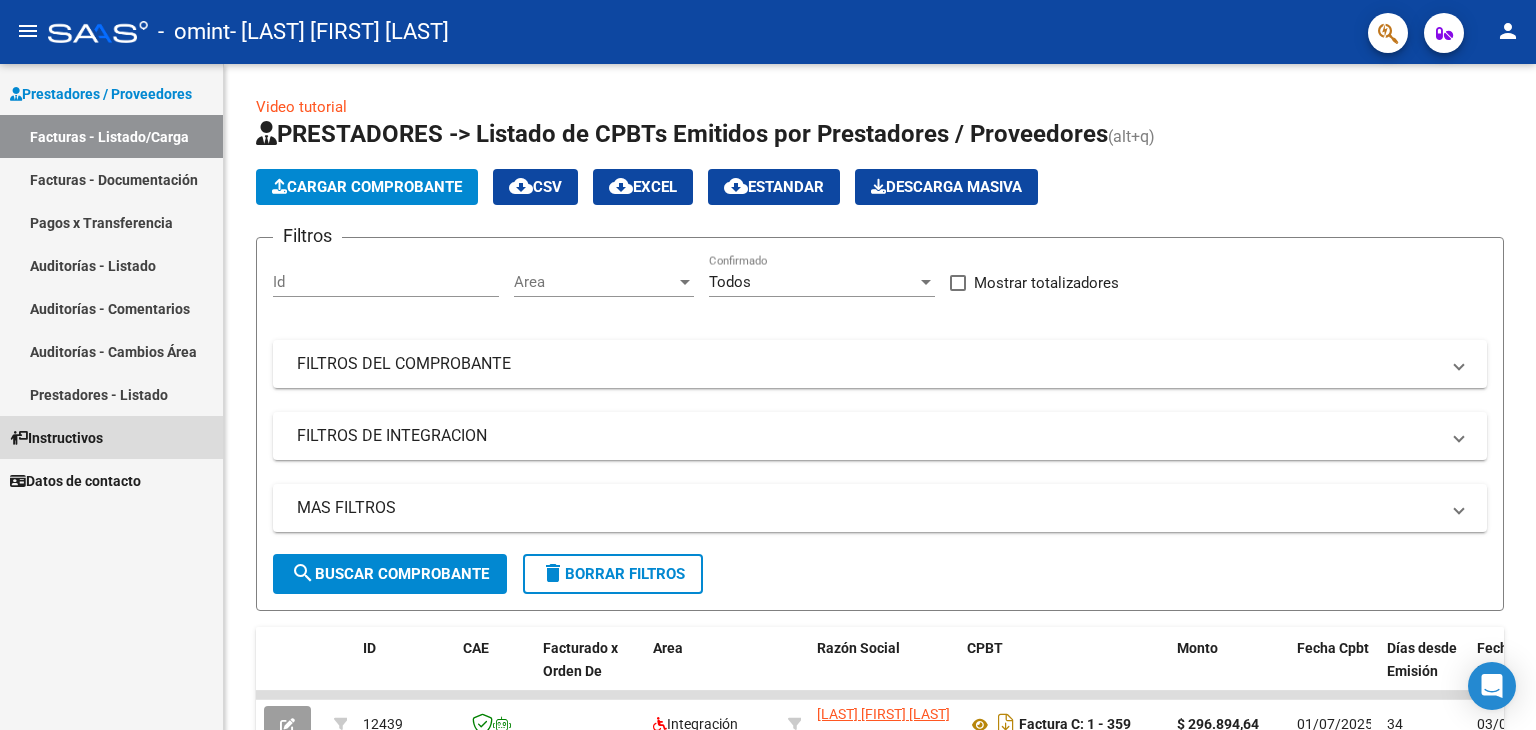 click on "Instructivos" at bounding box center [56, 438] 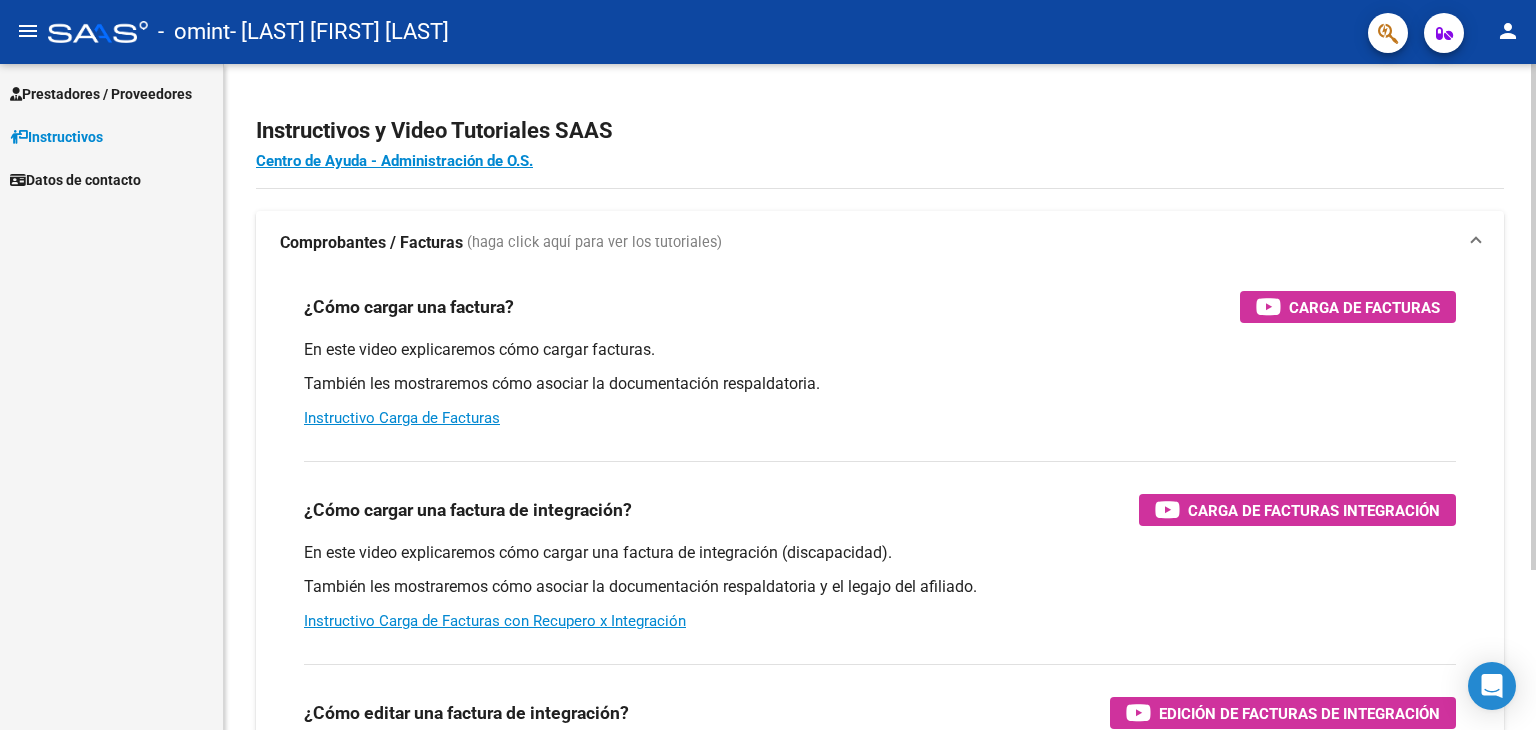 click on "¿Cómo cargar una factura de integración?    Carga de Facturas Integración En este video explicaremos cómo cargar una factura de integración (discapacidad). También les mostraremos cómo asociar la documentación respaldatoria y el legajo del afiliado. Instructivo Carga de Facturas con Recupero x Integración" at bounding box center (880, 546) 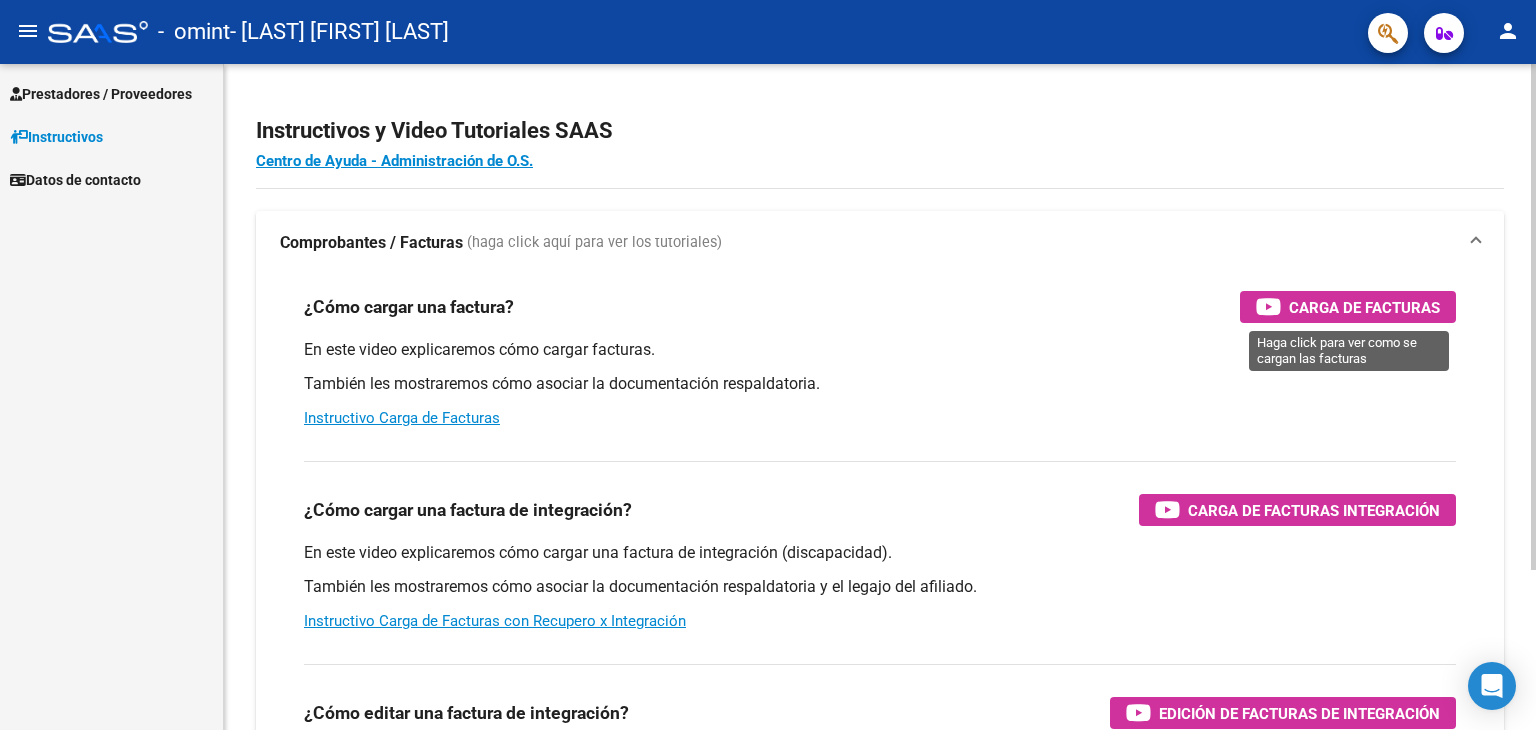 click on "Carga de Facturas" at bounding box center (1348, 307) 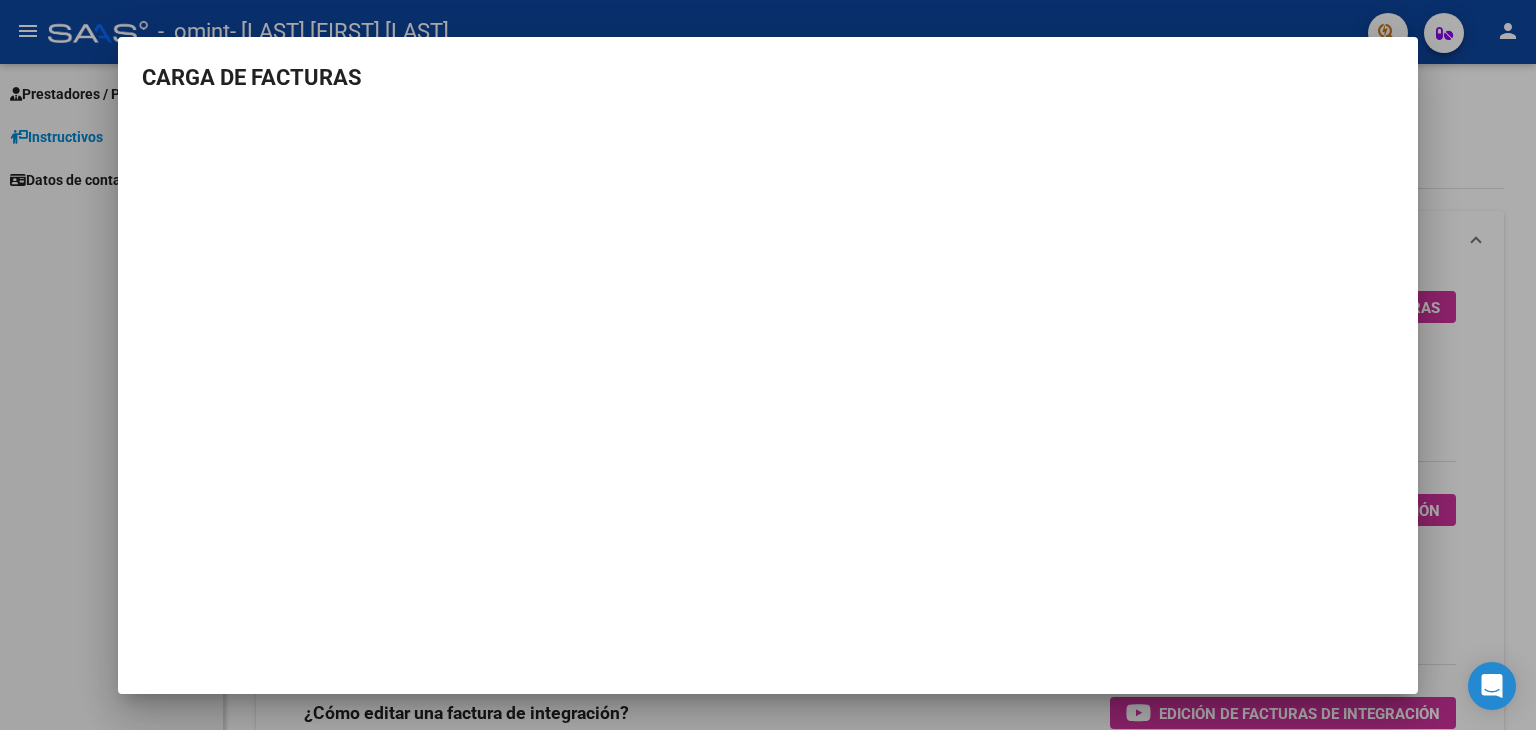 type 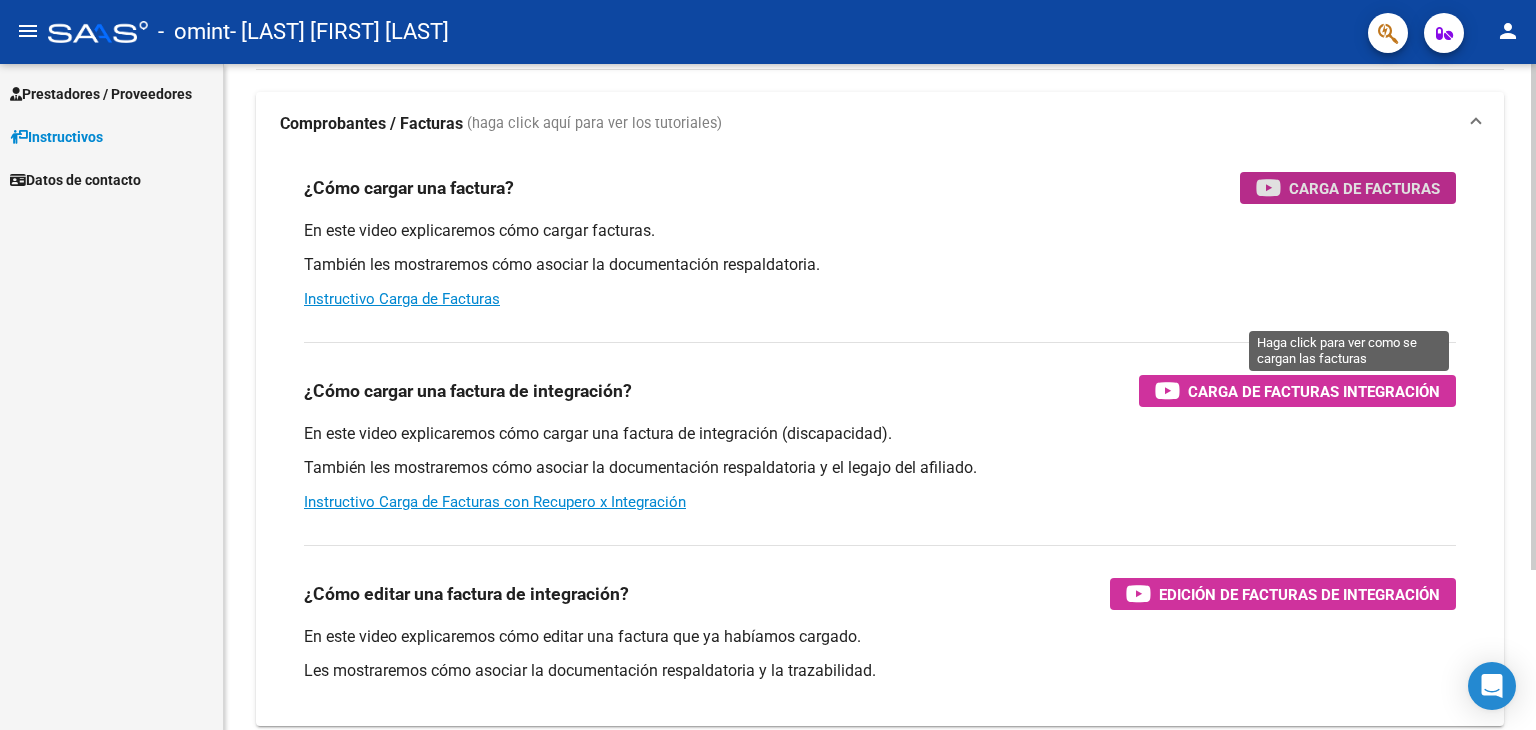 scroll, scrollTop: 127, scrollLeft: 0, axis: vertical 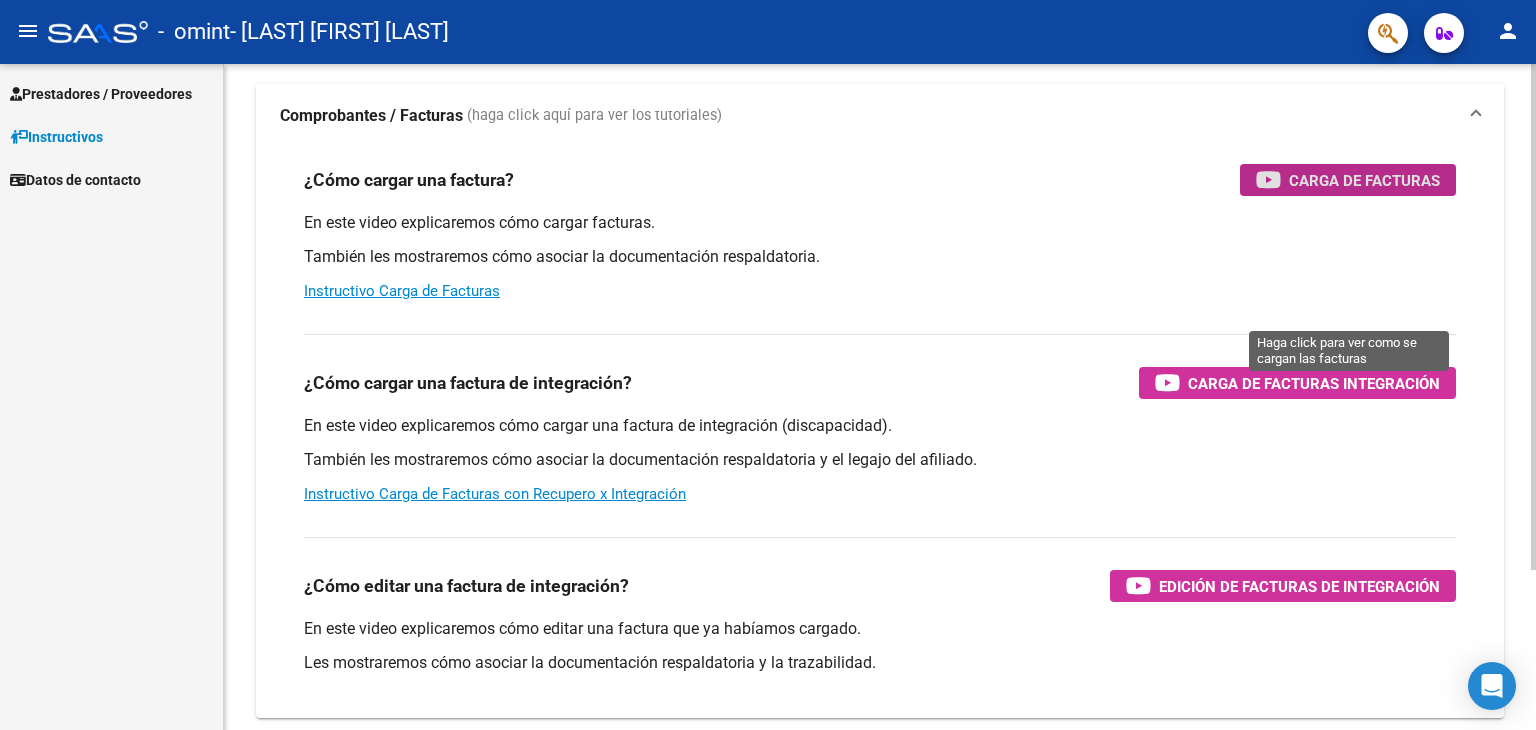 click 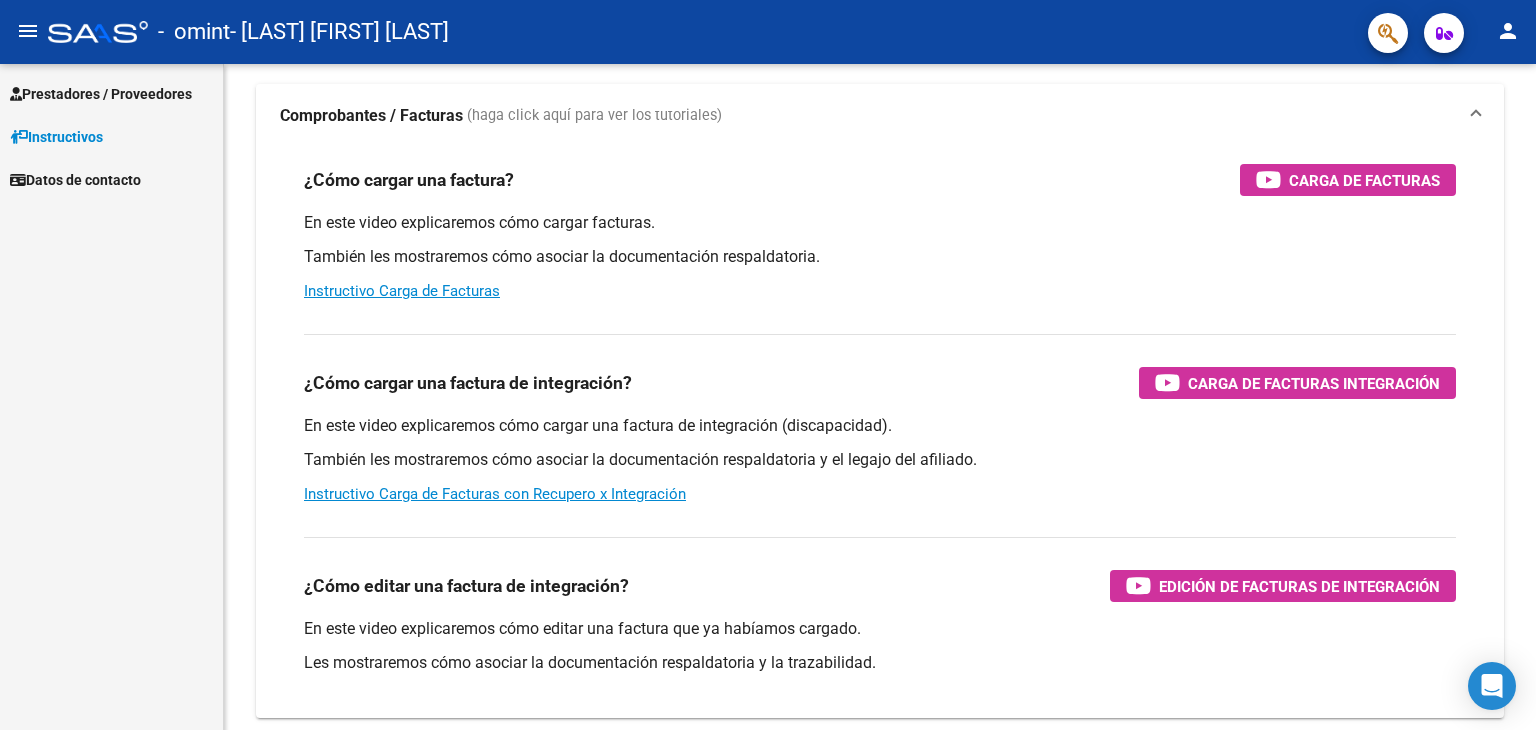 click on "Prestadores / Proveedores" at bounding box center [101, 94] 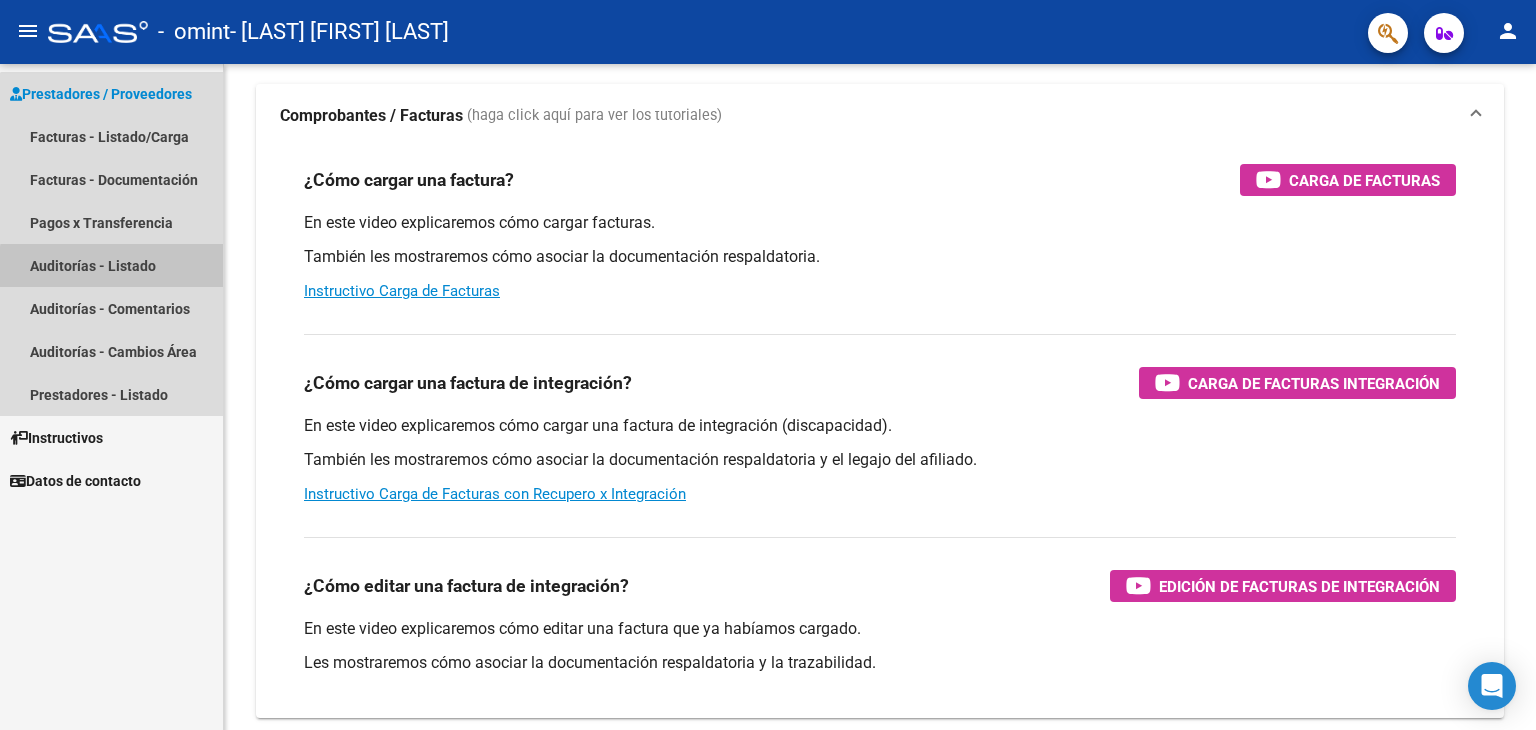 click on "Auditorías - Listado" at bounding box center [111, 265] 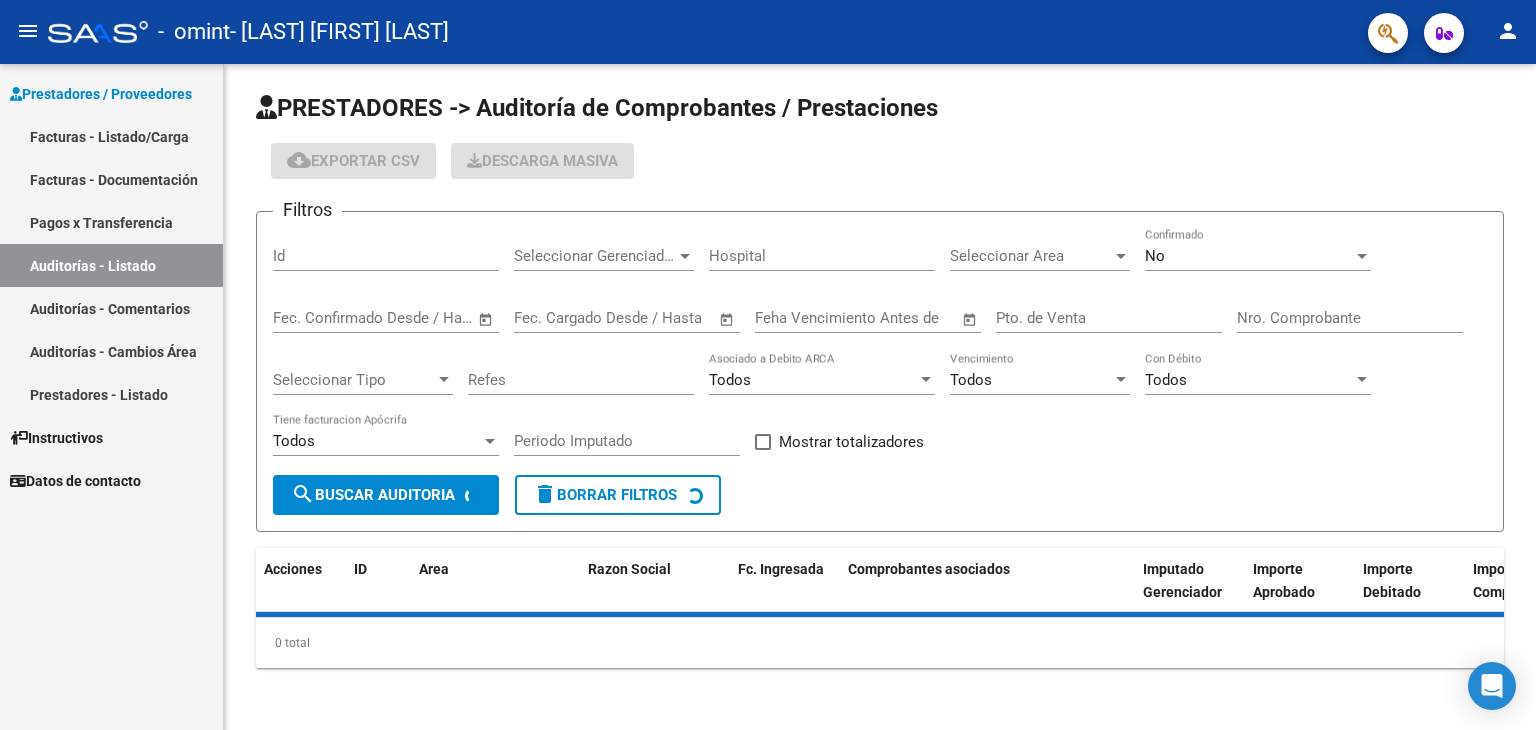 scroll, scrollTop: 48, scrollLeft: 0, axis: vertical 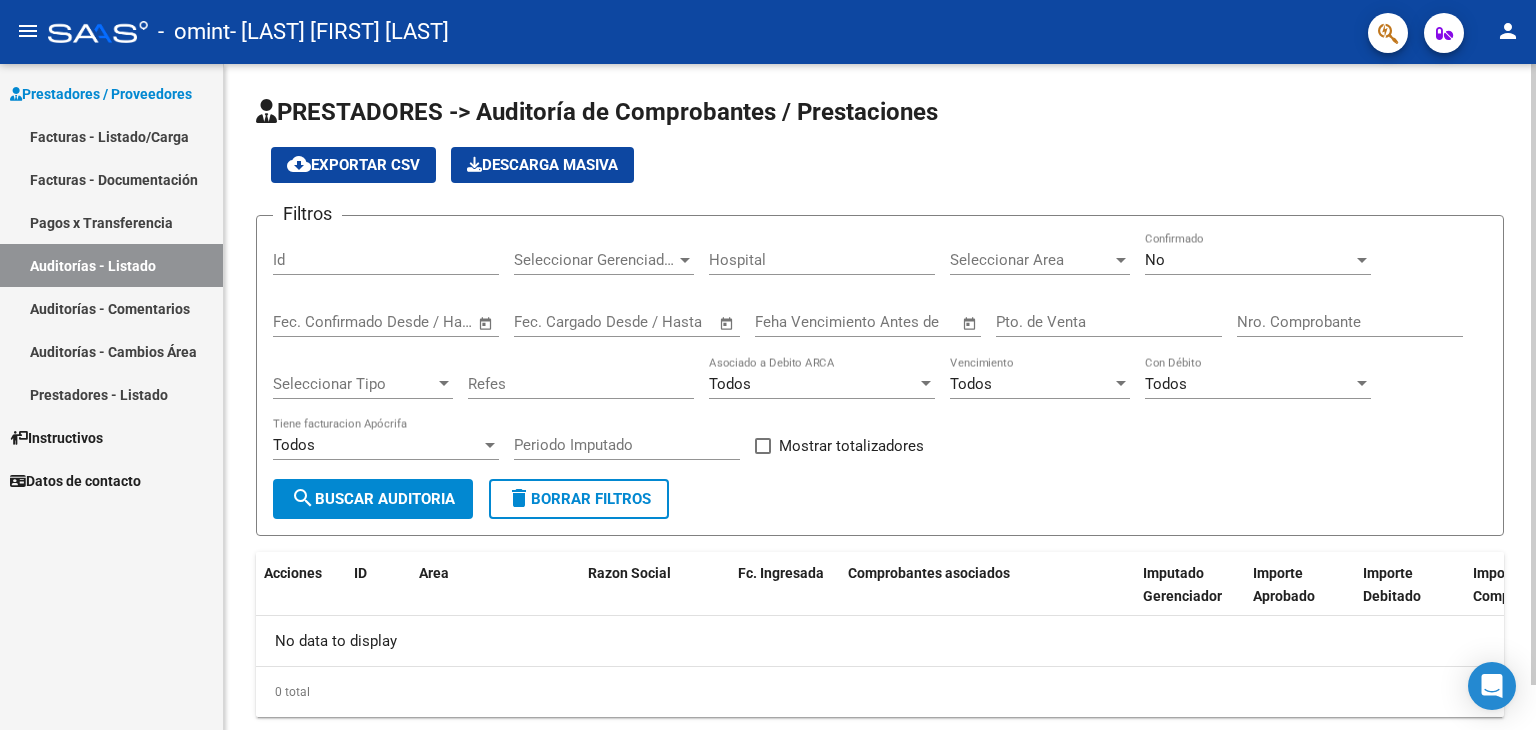 click on "PRESTADORES -> Auditoría de Comprobantes / Prestaciones cloud_download  Exportar CSV   Descarga Masiva
Filtros Id Seleccionar Gerenciador Seleccionar Gerenciador Hospital Seleccionar Area Seleccionar Area No Confirmado Start date – End date Fec. Confirmado Desde / Hasta Start date – End date Fec. Cargado Desde / Hasta Feha Vencimiento Antes de Pto. de Venta Nro. Comprobante Seleccionar Tipo Seleccionar Tipo Refes Todos Asociado a Debito ARCA Todos Vencimiento Todos Con Débito Todos Tiene facturacion Apócrifa Periodo Imputado    Mostrar totalizadores search  Buscar Auditoria  delete  Borrar Filtros  Acciones ID Area Razon Social Fc. Ingresada Comprobantes asociados Imputado Gerenciador Importe Aprobado Importe Debitado Importe Comprobantes Vencimiento FC Creado Usuario Confirmado Por Comentario Vencimiento Auditoría Auditoría externa creada Período Imputado Fecha Debitado x ARCA Monto Debitado x ARCA No data to display  0 total   1" 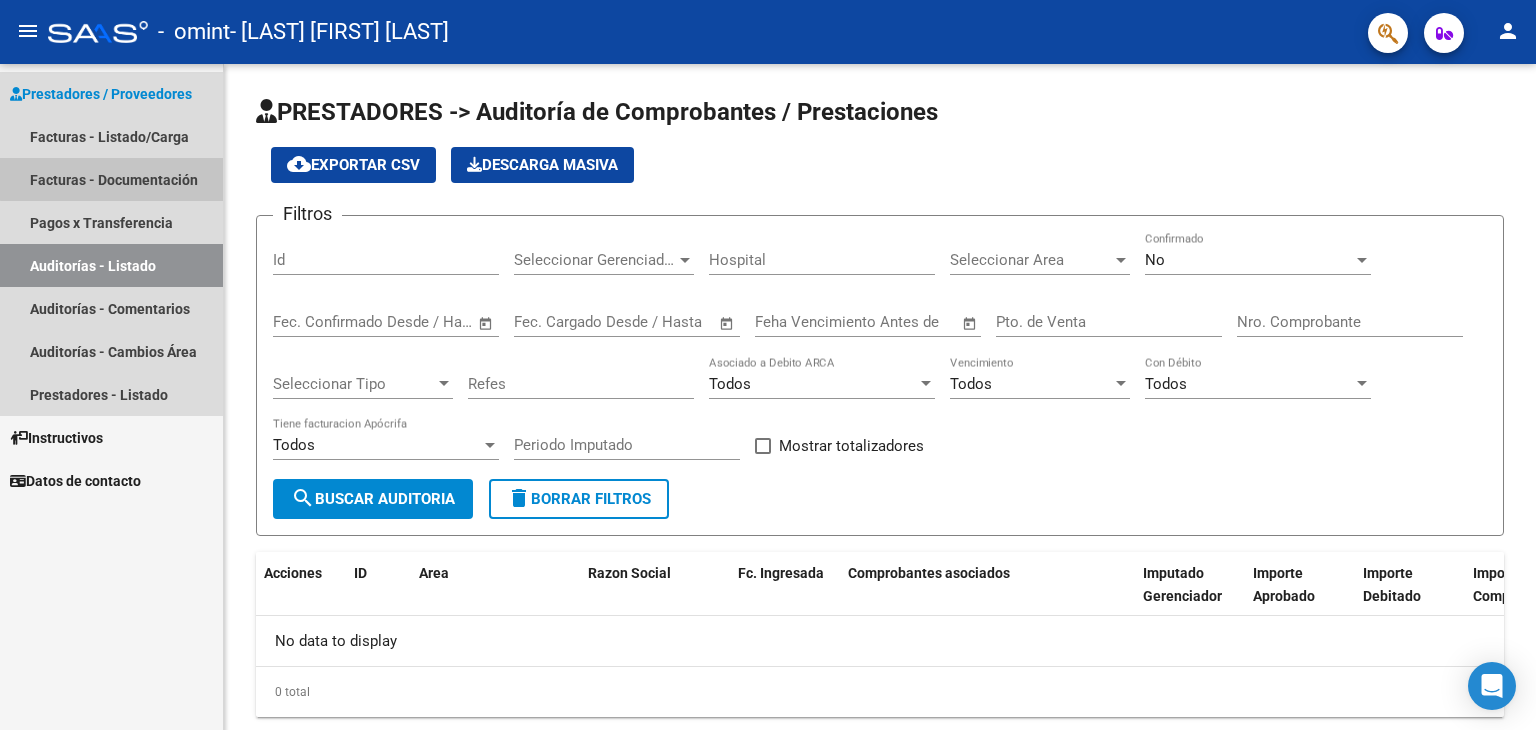 click on "Facturas - Documentación" at bounding box center (111, 179) 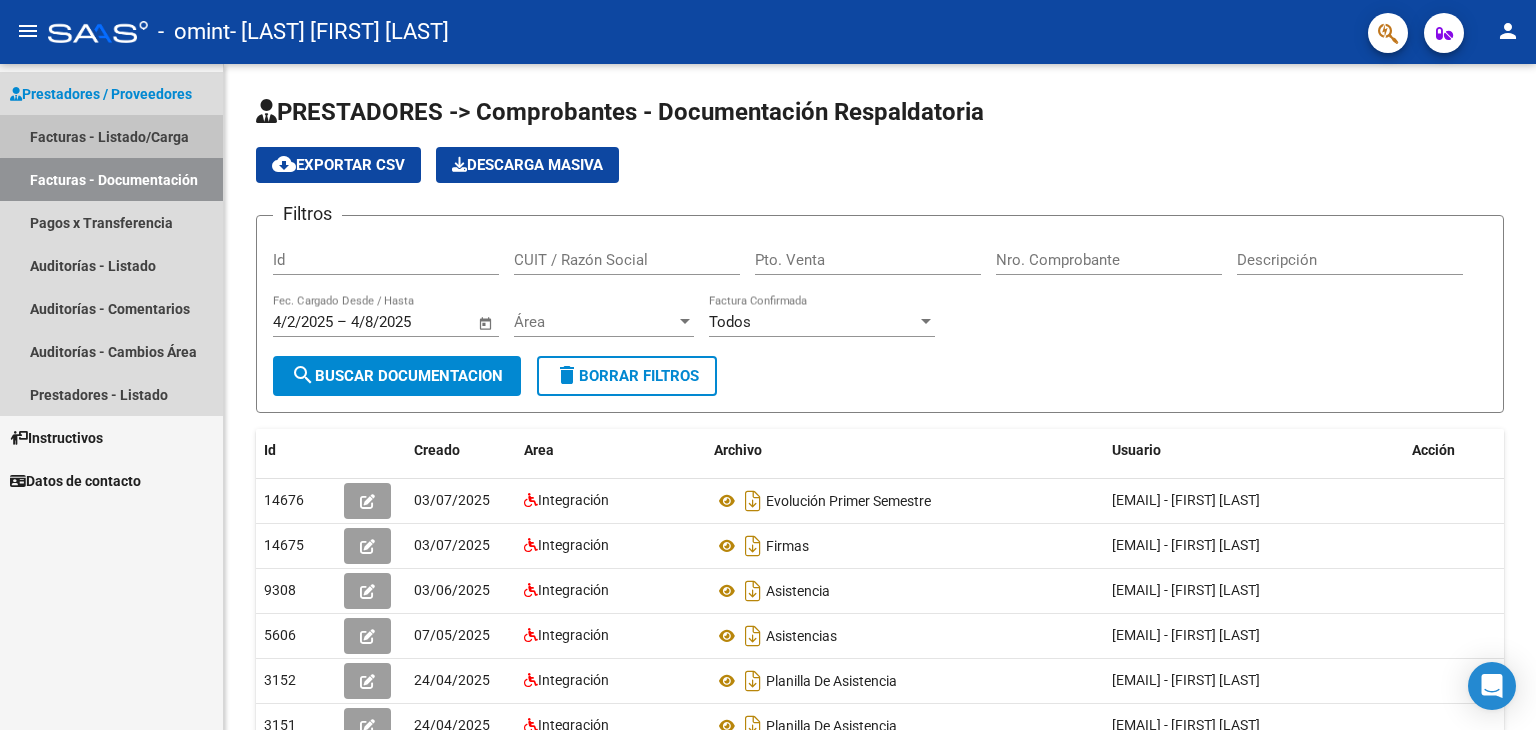 click on "Facturas - Listado/Carga" at bounding box center [111, 136] 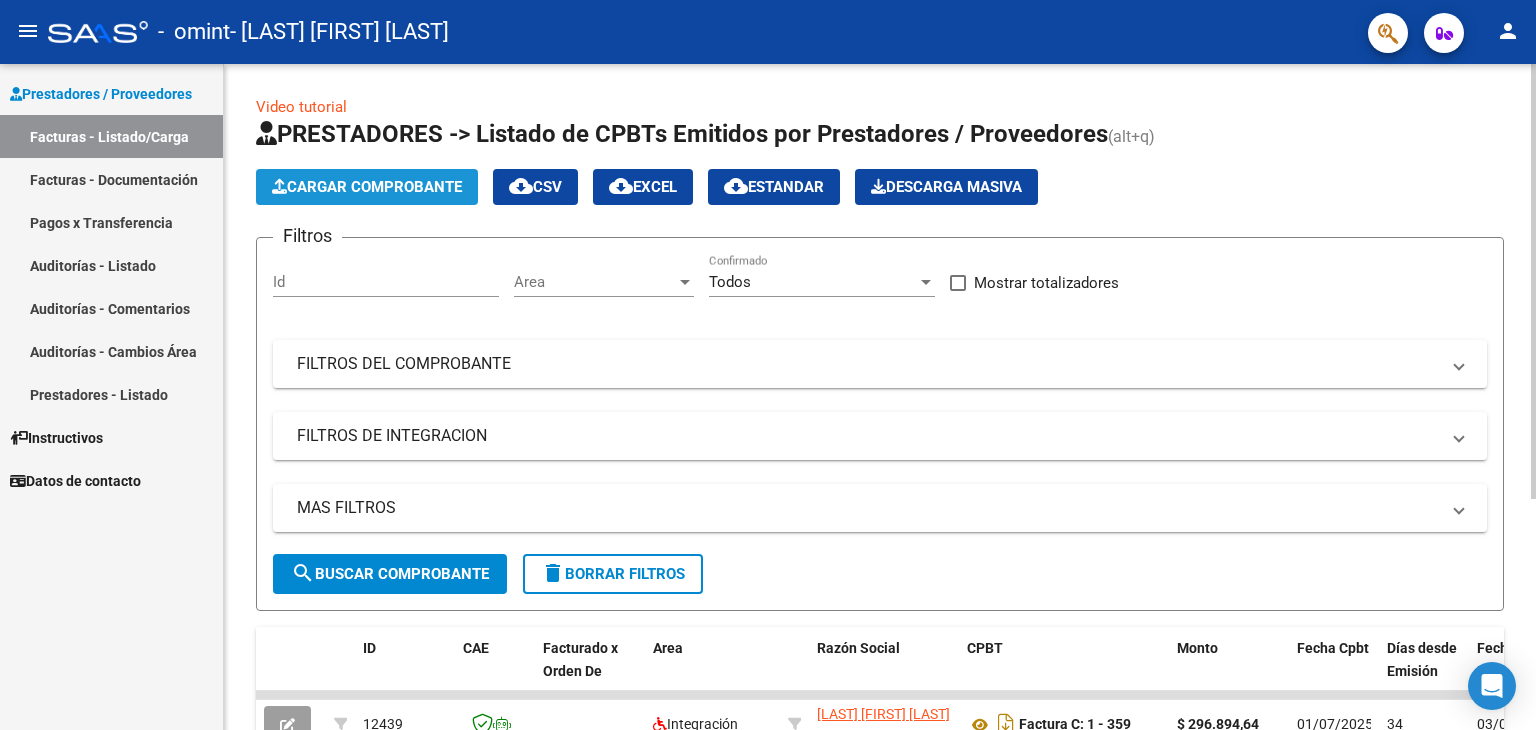 click on "Cargar Comprobante" 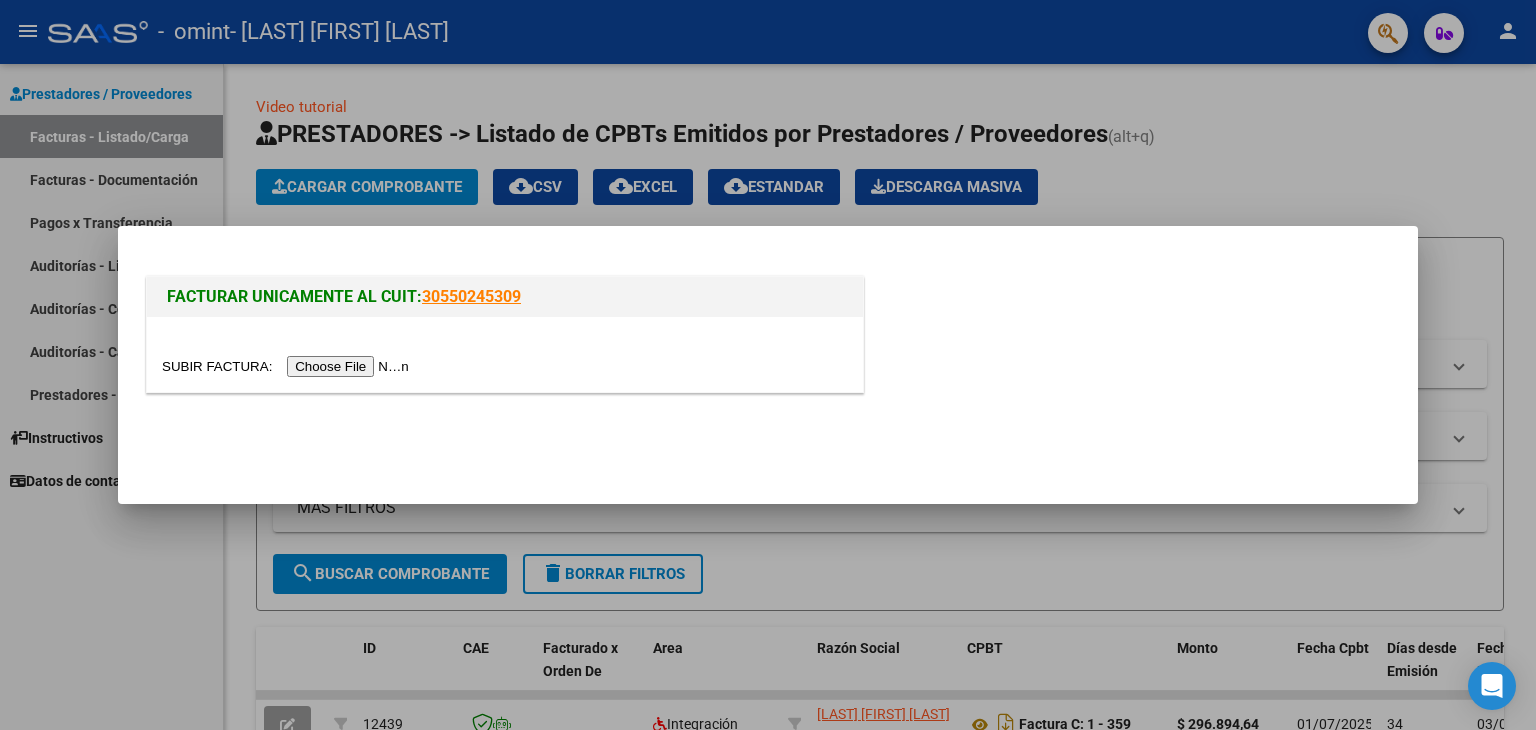 click at bounding box center [288, 366] 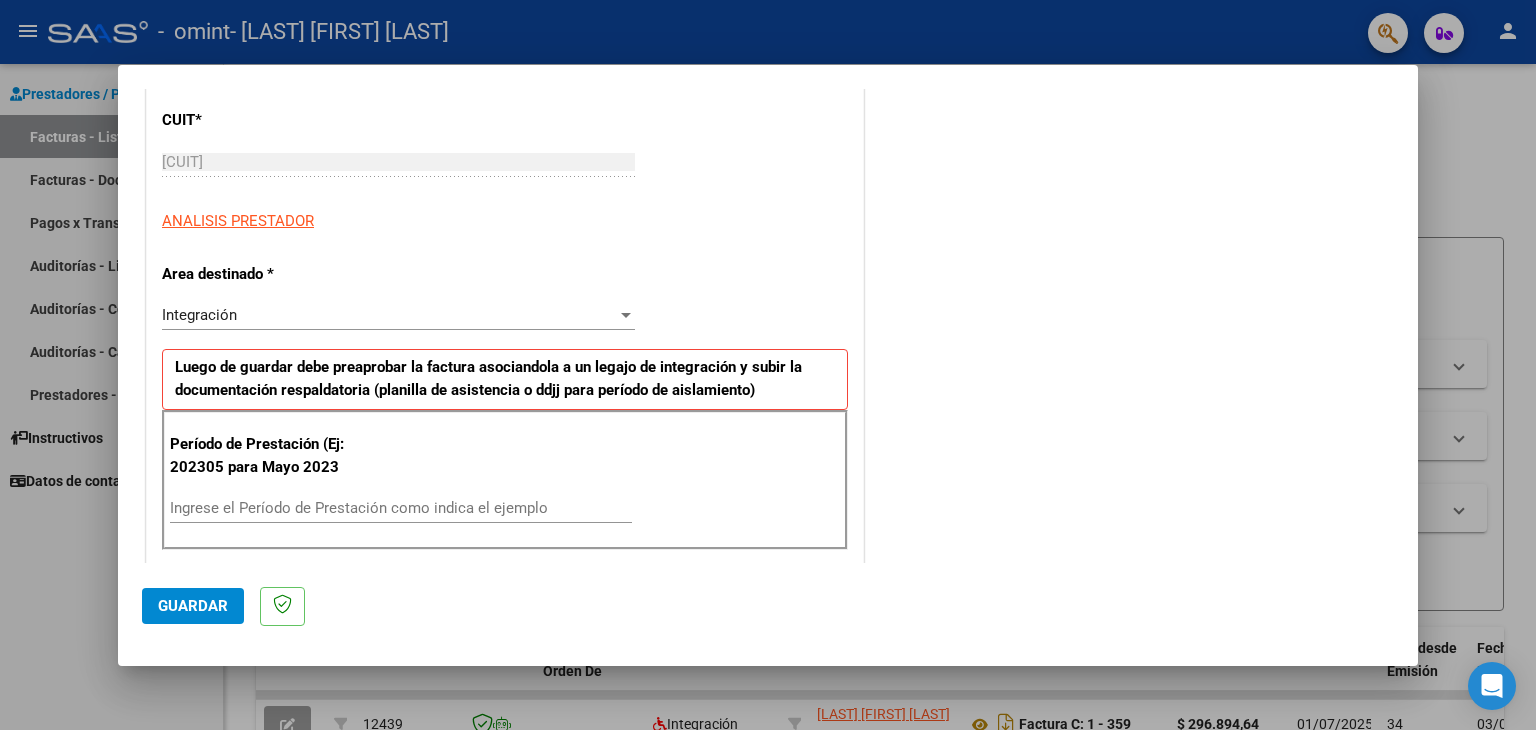 scroll, scrollTop: 280, scrollLeft: 0, axis: vertical 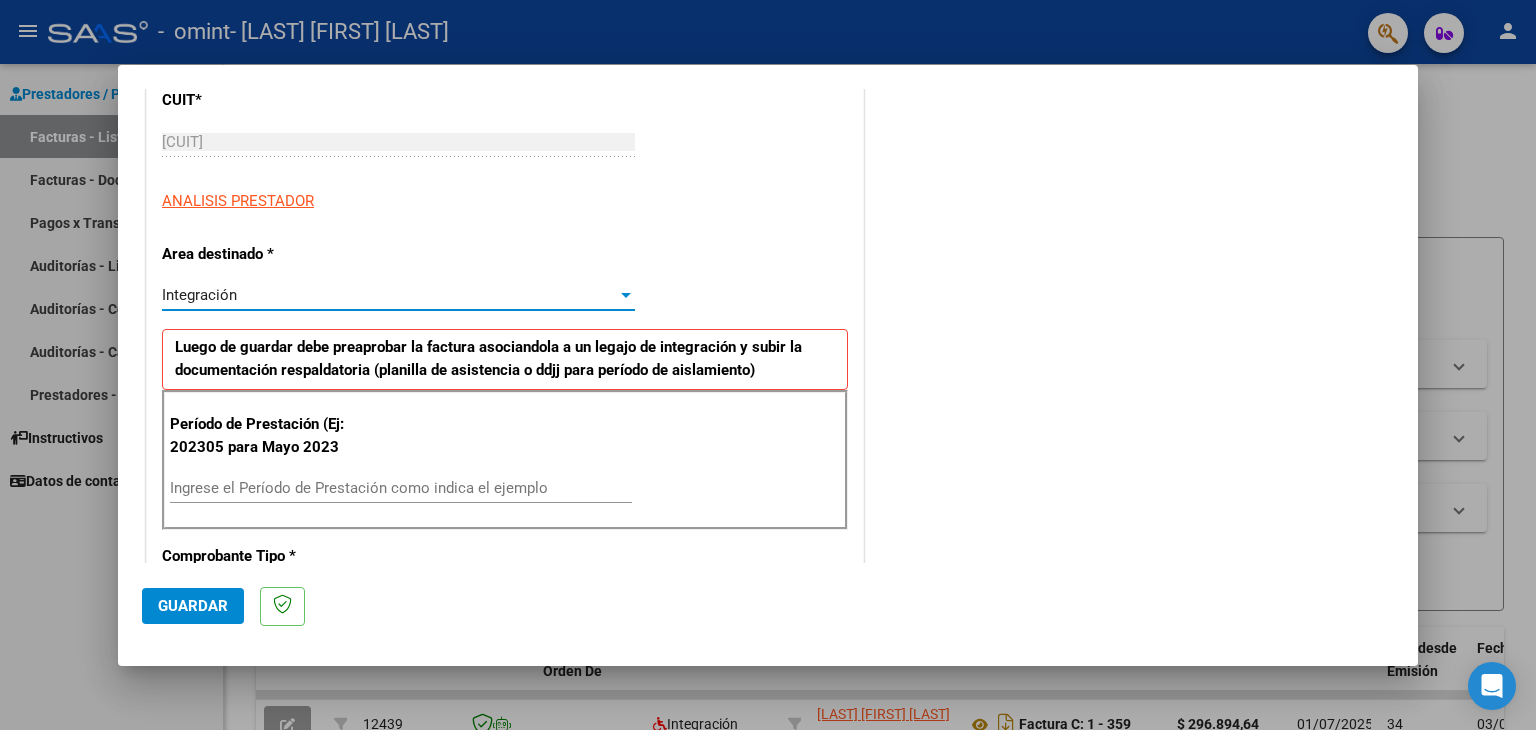 click at bounding box center (626, 295) 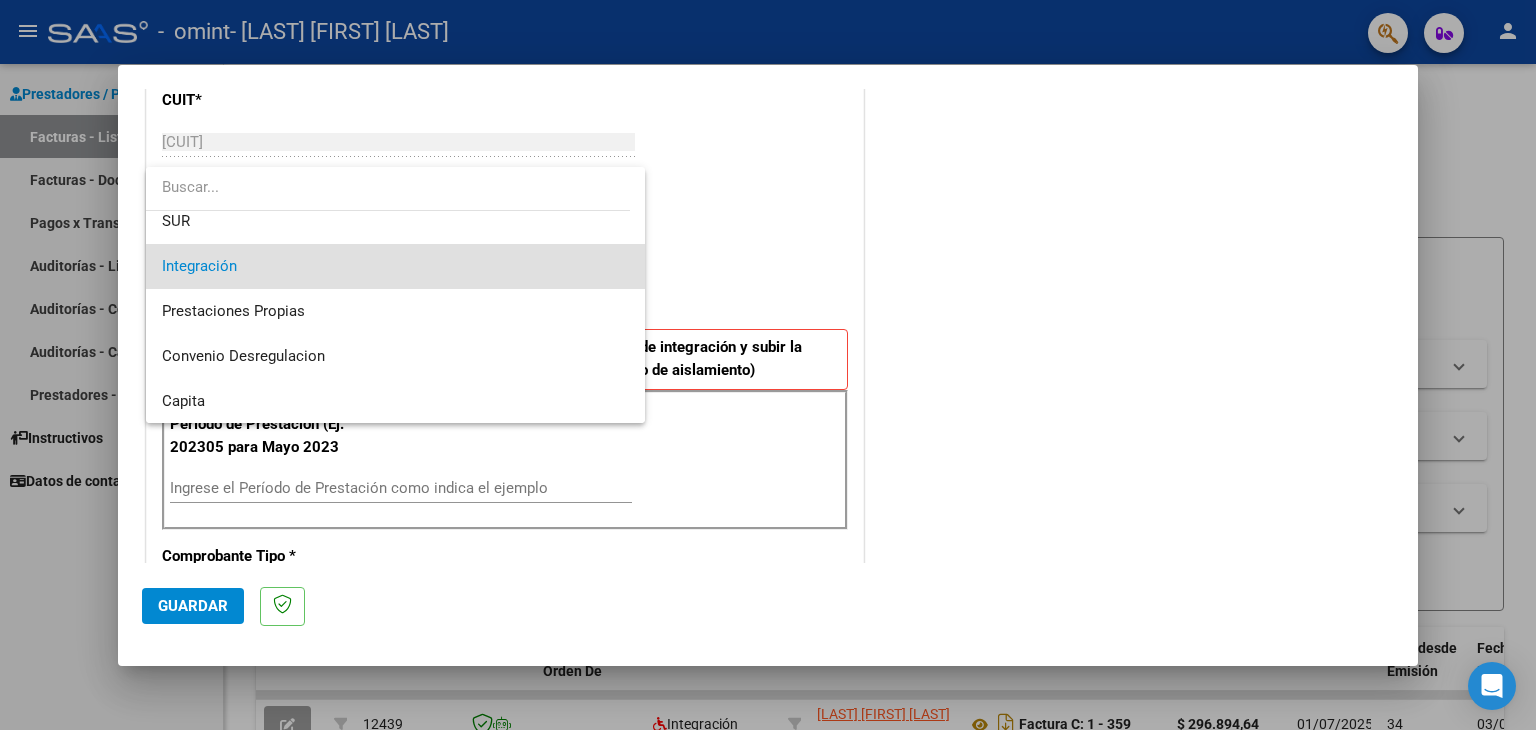 scroll, scrollTop: 148, scrollLeft: 0, axis: vertical 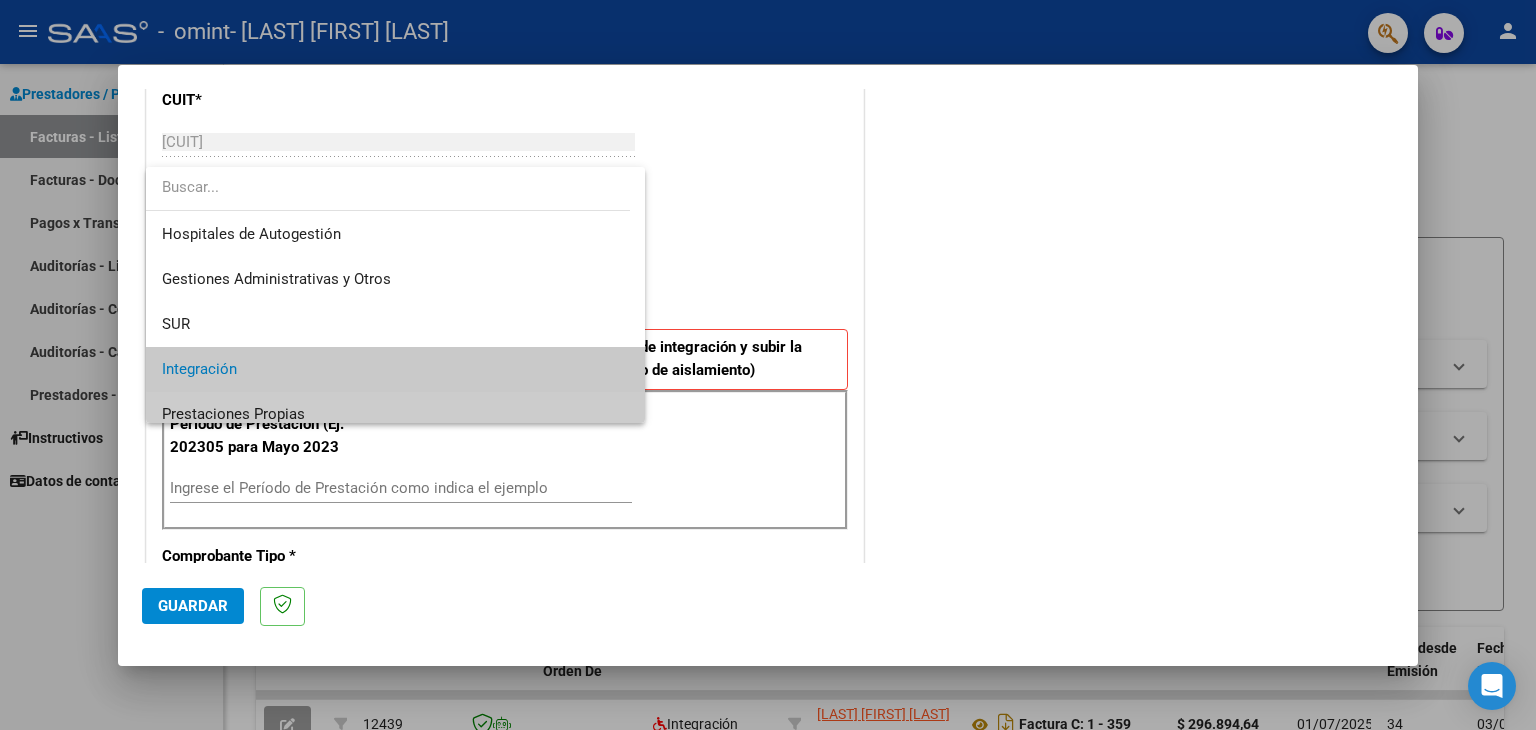 click on "Integración" at bounding box center (396, 369) 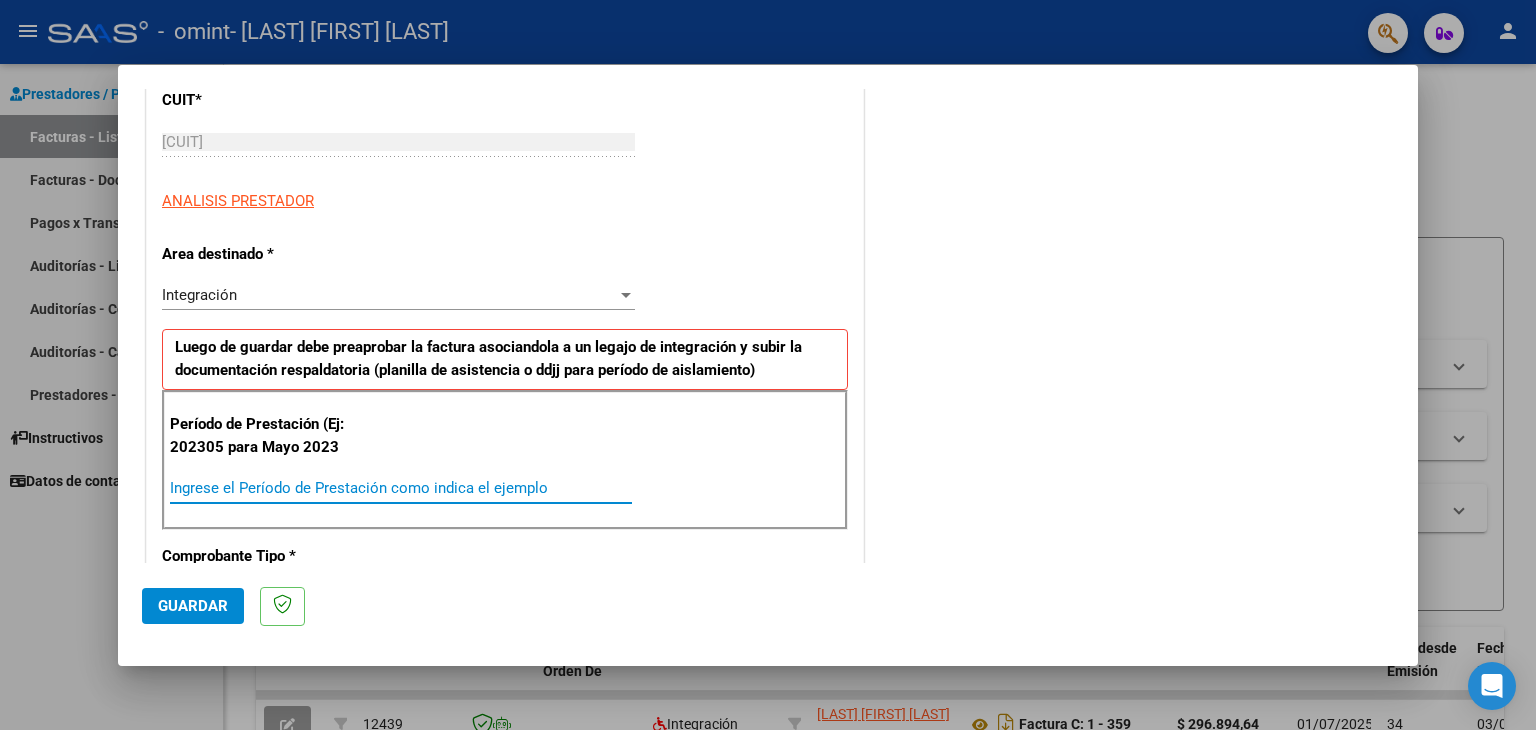 click on "Ingrese el Período de Prestación como indica el ejemplo" at bounding box center [401, 488] 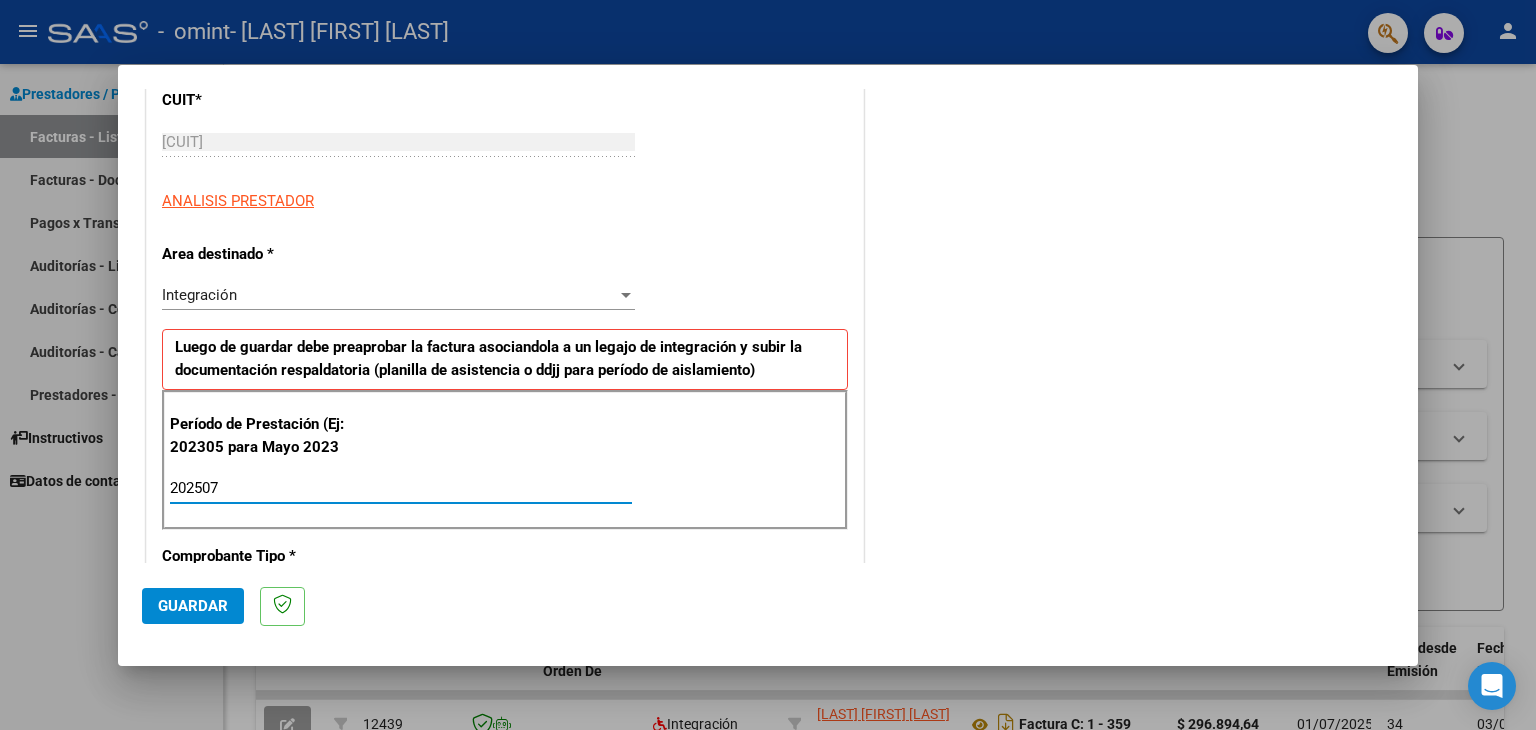type on "202507" 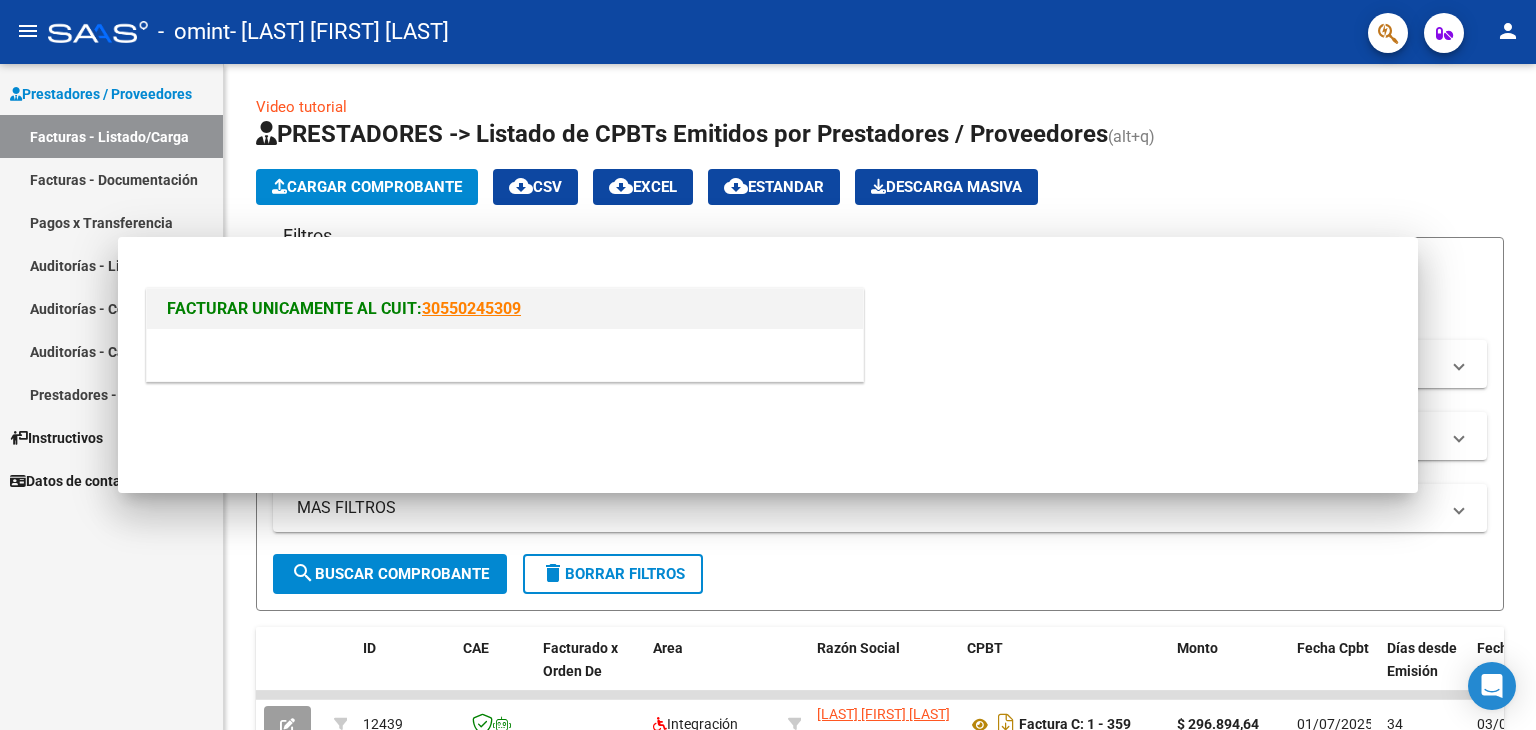 scroll, scrollTop: 0, scrollLeft: 0, axis: both 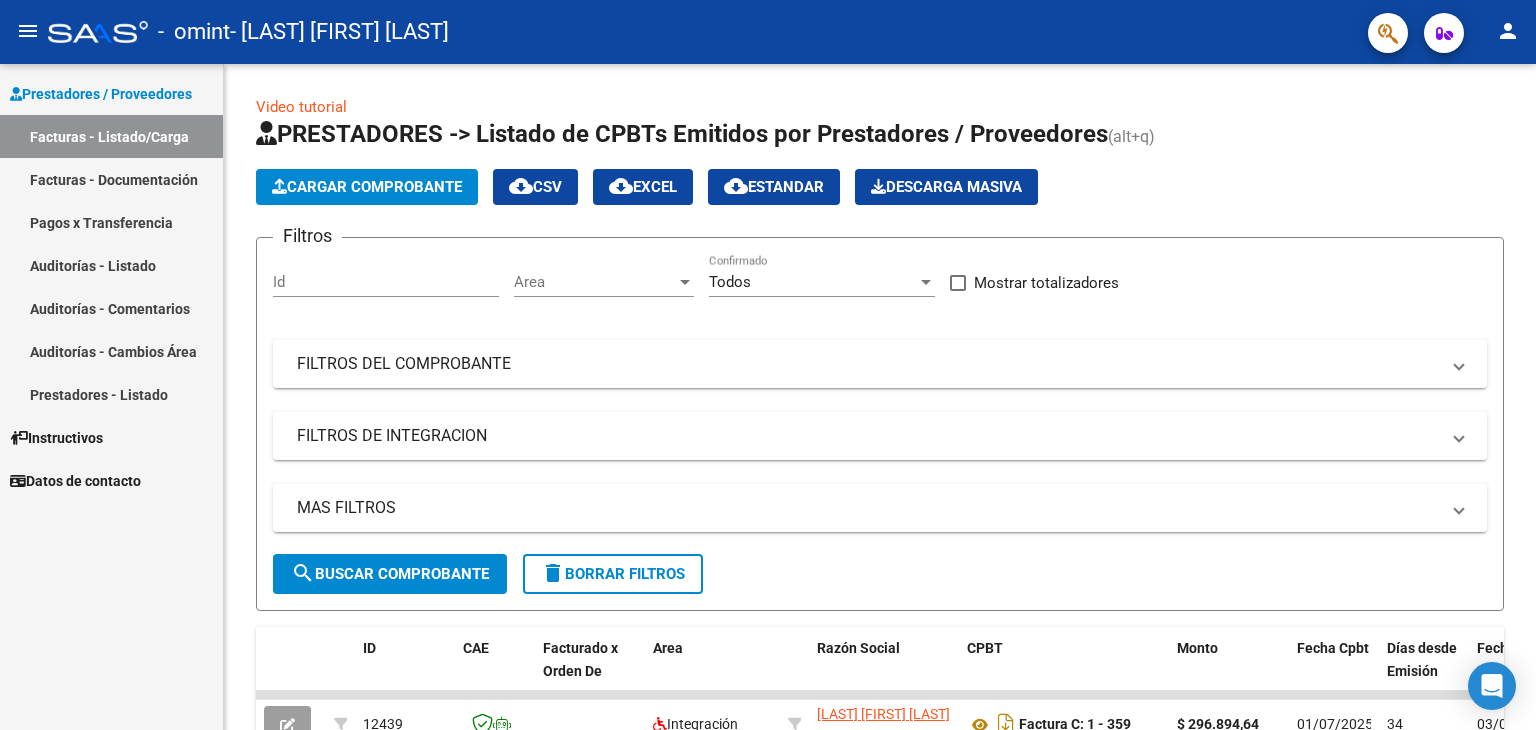 click on "Video tutorial   PRESTADORES -> Listado de CPBTs Emitidos por Prestadores / Proveedores (alt+q)   Cargar Comprobante
cloud_download  CSV  cloud_download  EXCEL  cloud_download  Estandar   Descarga Masiva
Filtros Id Area Area Todos Confirmado   Mostrar totalizadores   FILTROS DEL COMPROBANTE  Comprobante Tipo Comprobante Tipo Start date – End date Fec. Comprobante Desde / Hasta Días Emisión Desde(cant. días) Días Emisión Hasta(cant. días) CUIT / Razón Social Pto. Venta Nro. Comprobante Código SSS CAE Válido CAE Válido Todos Cargado Módulo Hosp. Todos Tiene facturacion Apócrifa Hospital Refes  FILTROS DE INTEGRACION  Período De Prestación Campos del Archivo de Rendición Devuelto x SSS (dr_envio) Todos Rendido x SSS (dr_envio) Tipo de Registro Tipo de Registro Período Presentación Período Presentación Campos del Legajo Asociado (preaprobación) Afiliado Legajo (cuil/nombre) Todos Solo facturas preaprobadas  MAS FILTROS  Todos Con Doc. Respaldatoria Todos Con Trazabilidad Todos – –" 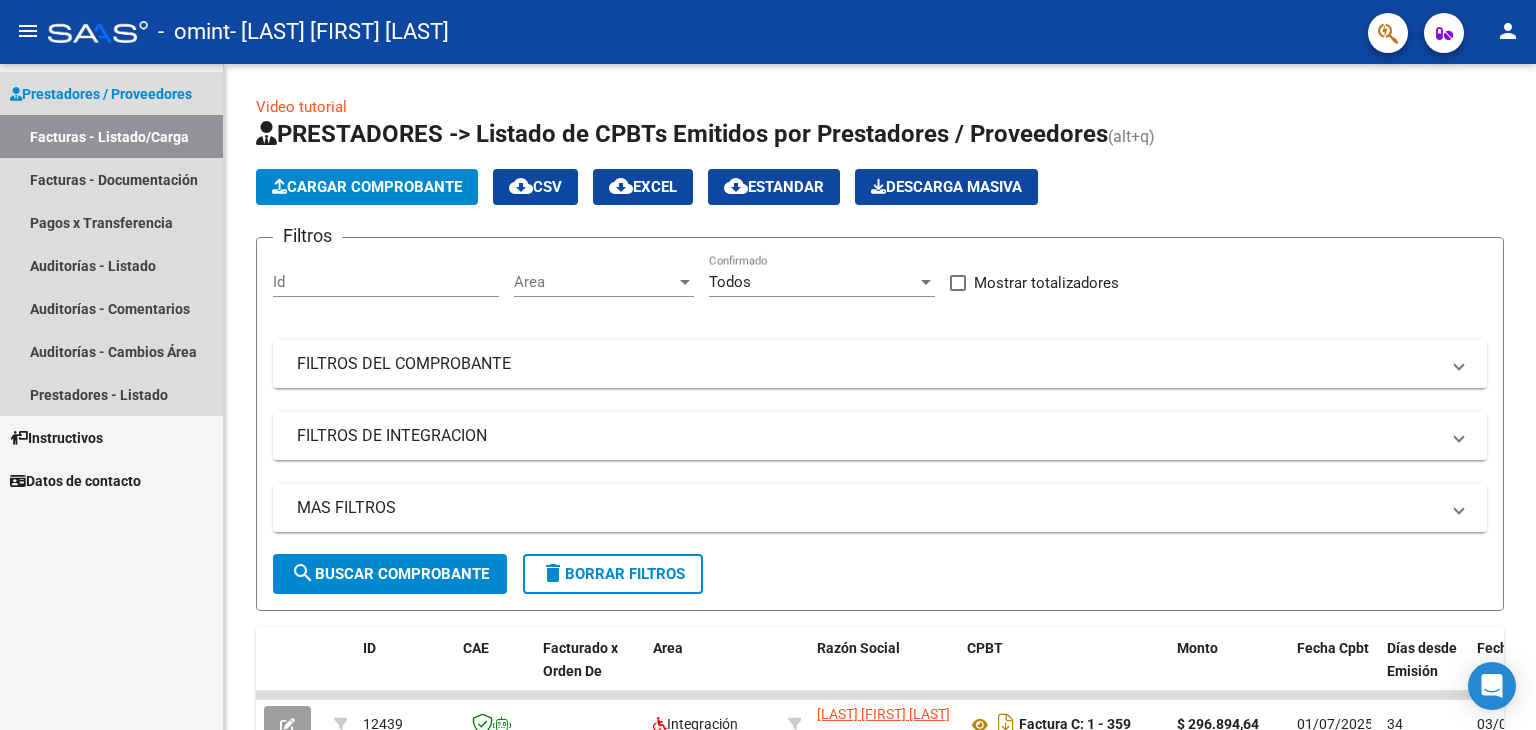 click on "Facturas - Listado/Carga" at bounding box center [111, 136] 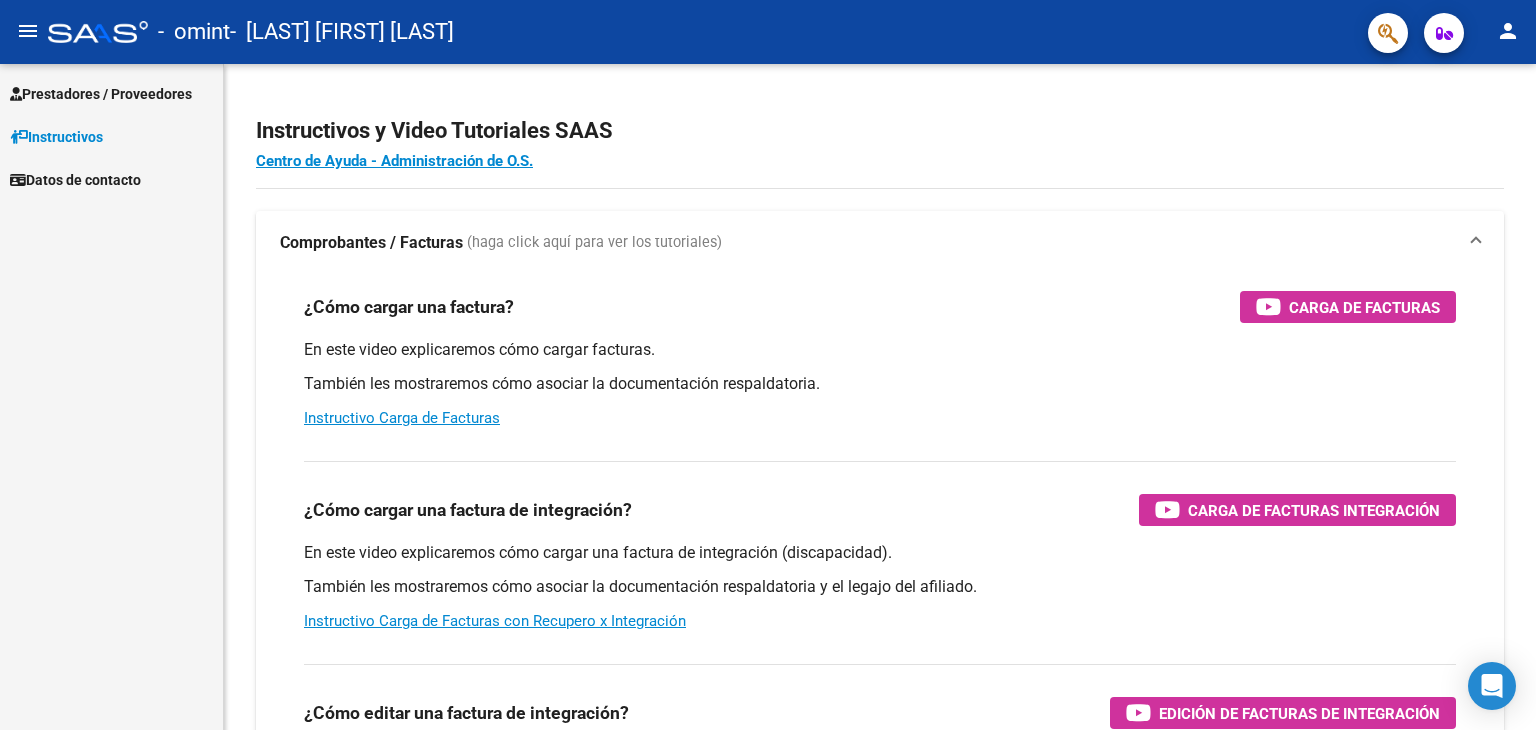 scroll, scrollTop: 0, scrollLeft: 0, axis: both 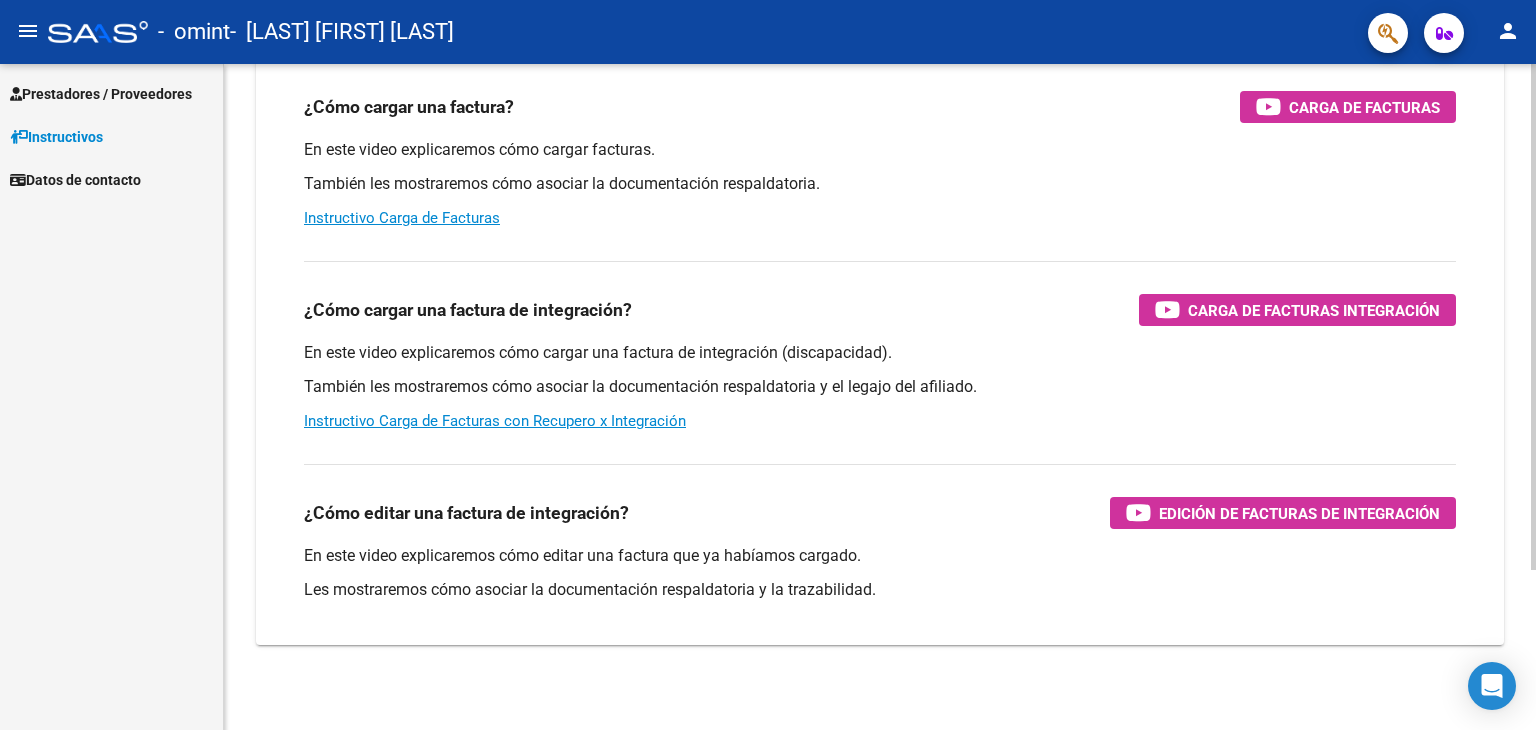 click 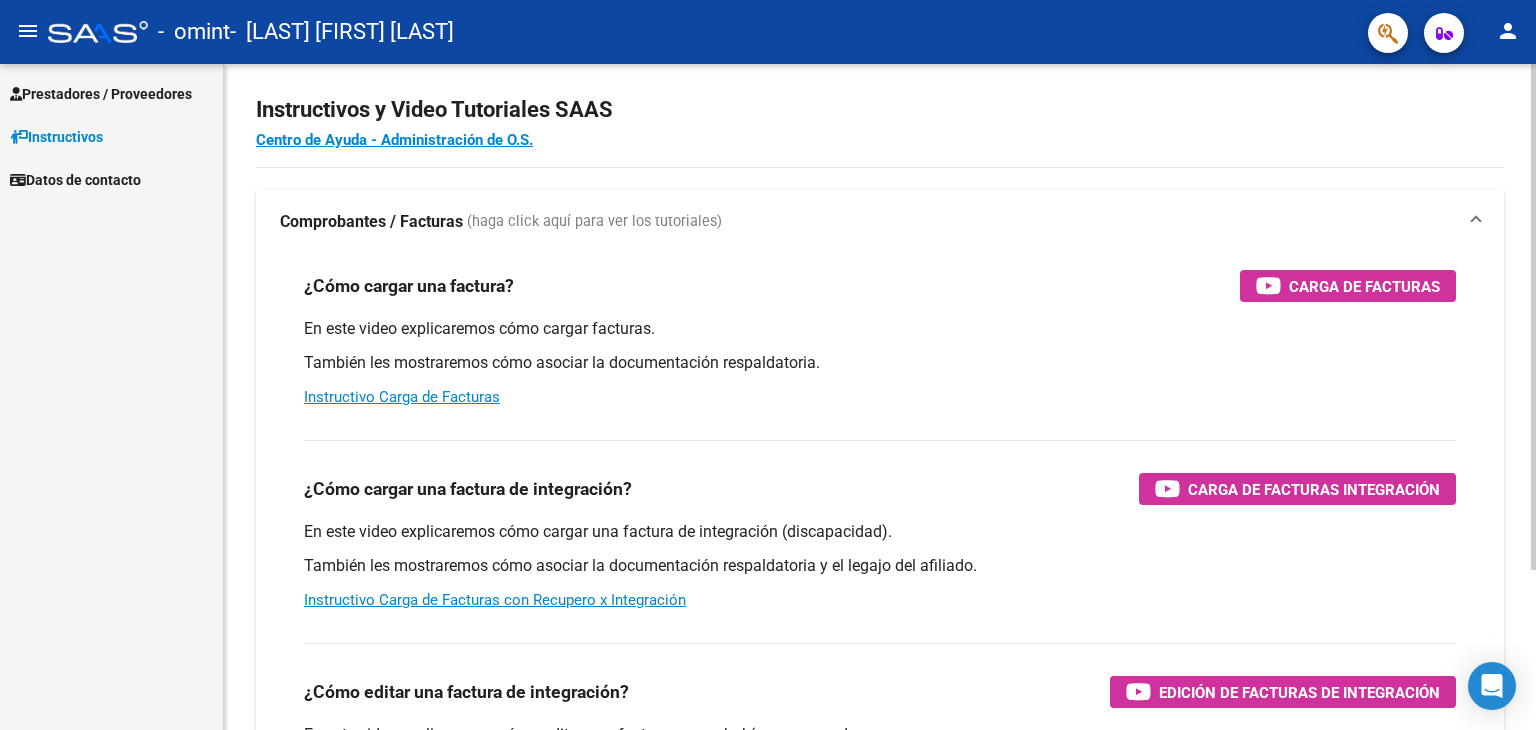 scroll, scrollTop: 20, scrollLeft: 0, axis: vertical 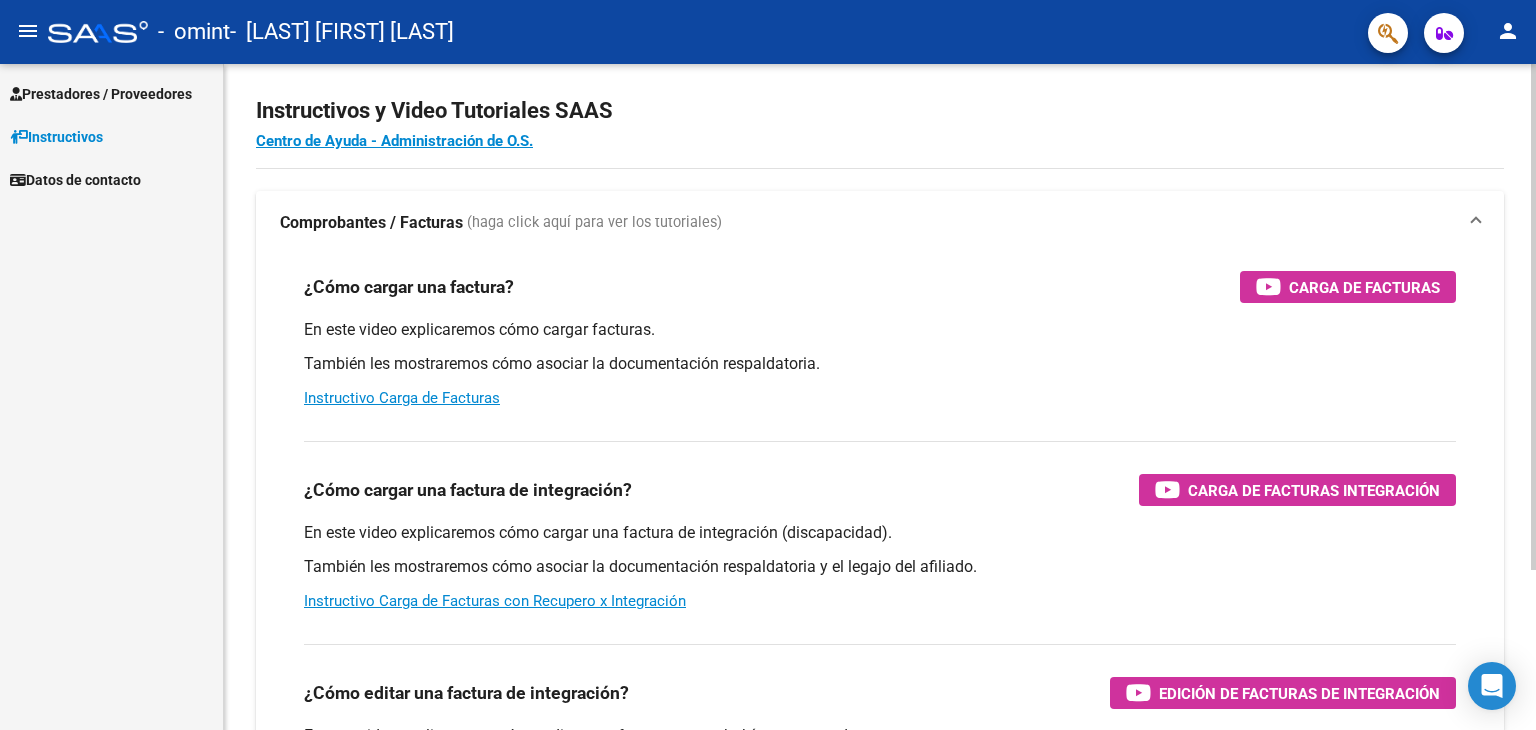 click 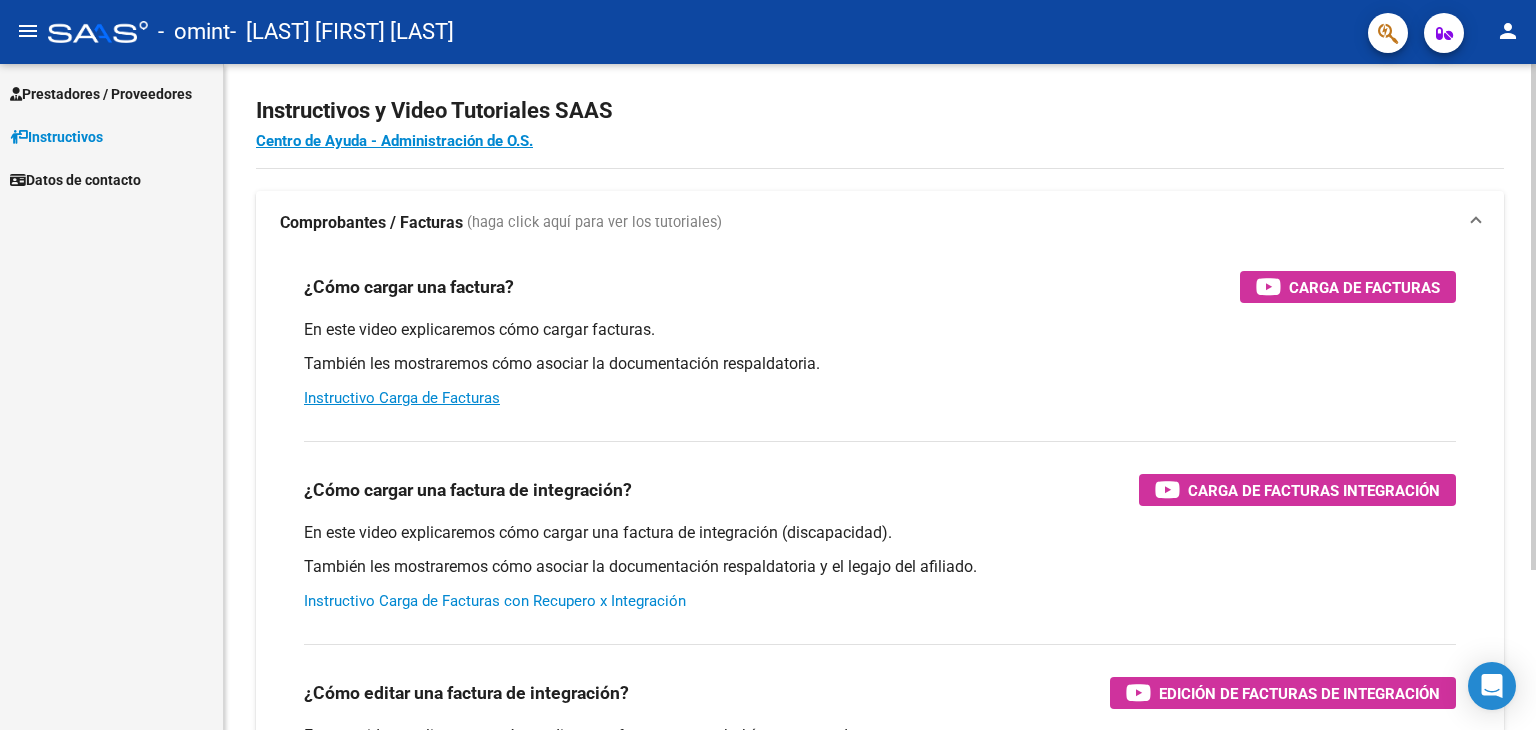 click on "Instructivo Carga de Facturas con Recupero x Integración" at bounding box center [495, 601] 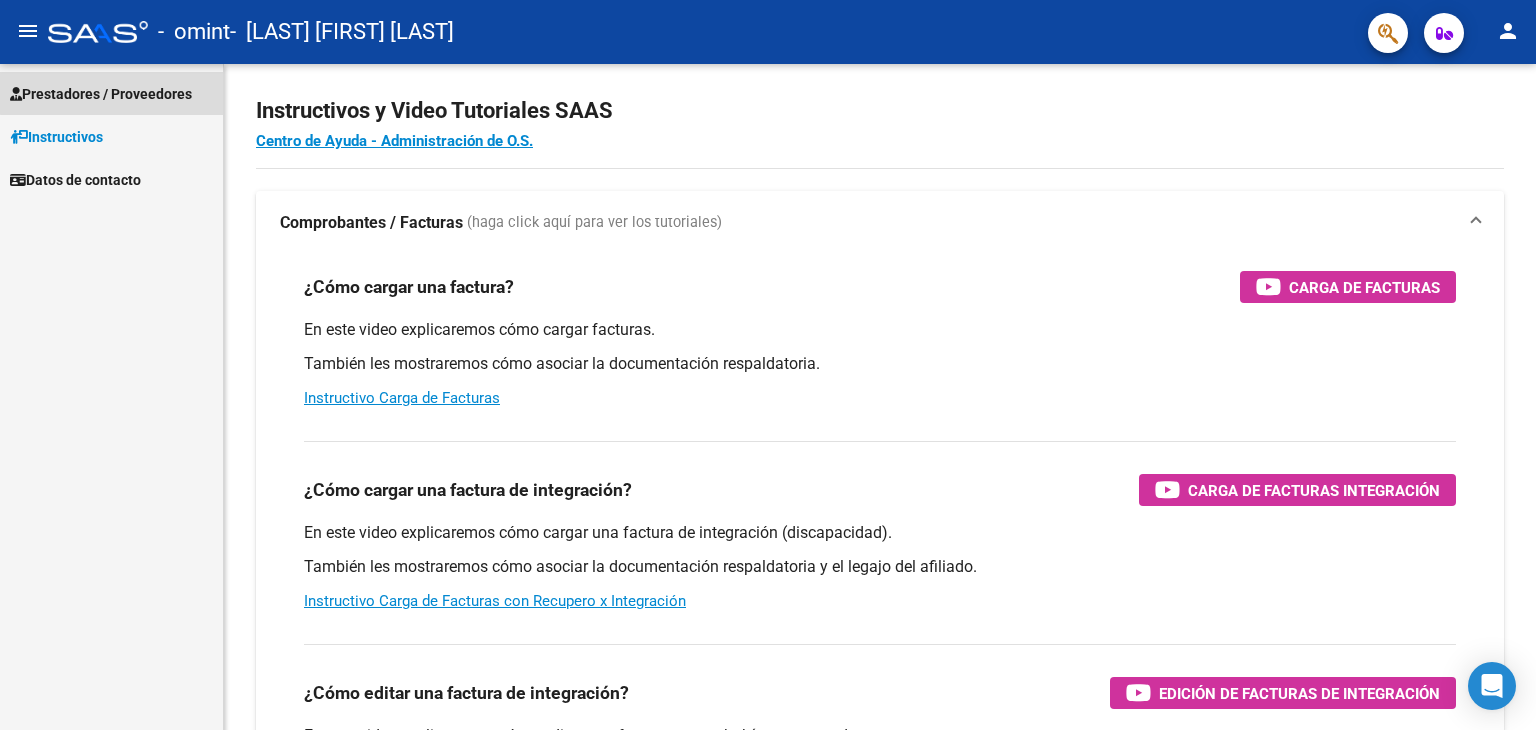 click on "Prestadores / Proveedores" at bounding box center [101, 94] 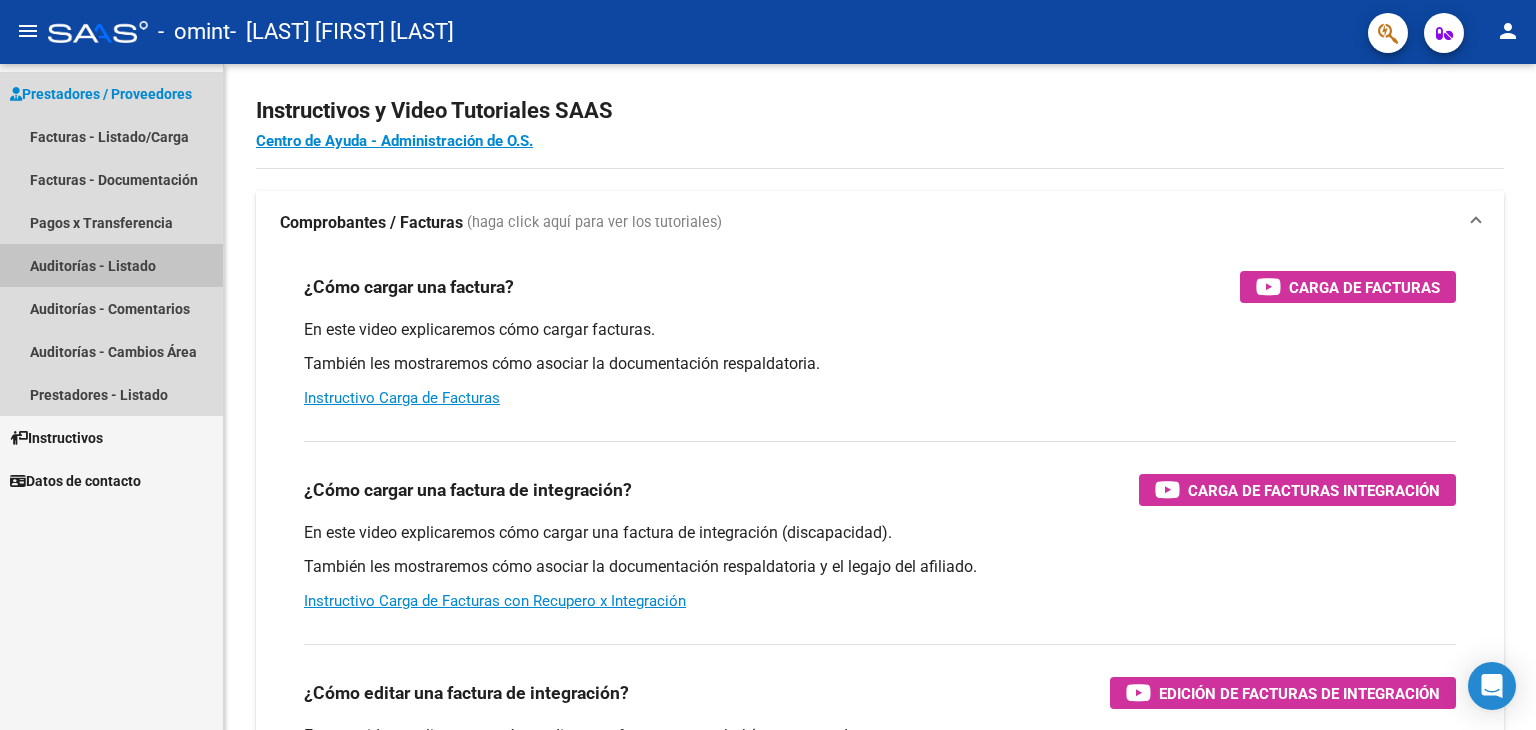 click on "Auditorías - Listado" at bounding box center [111, 265] 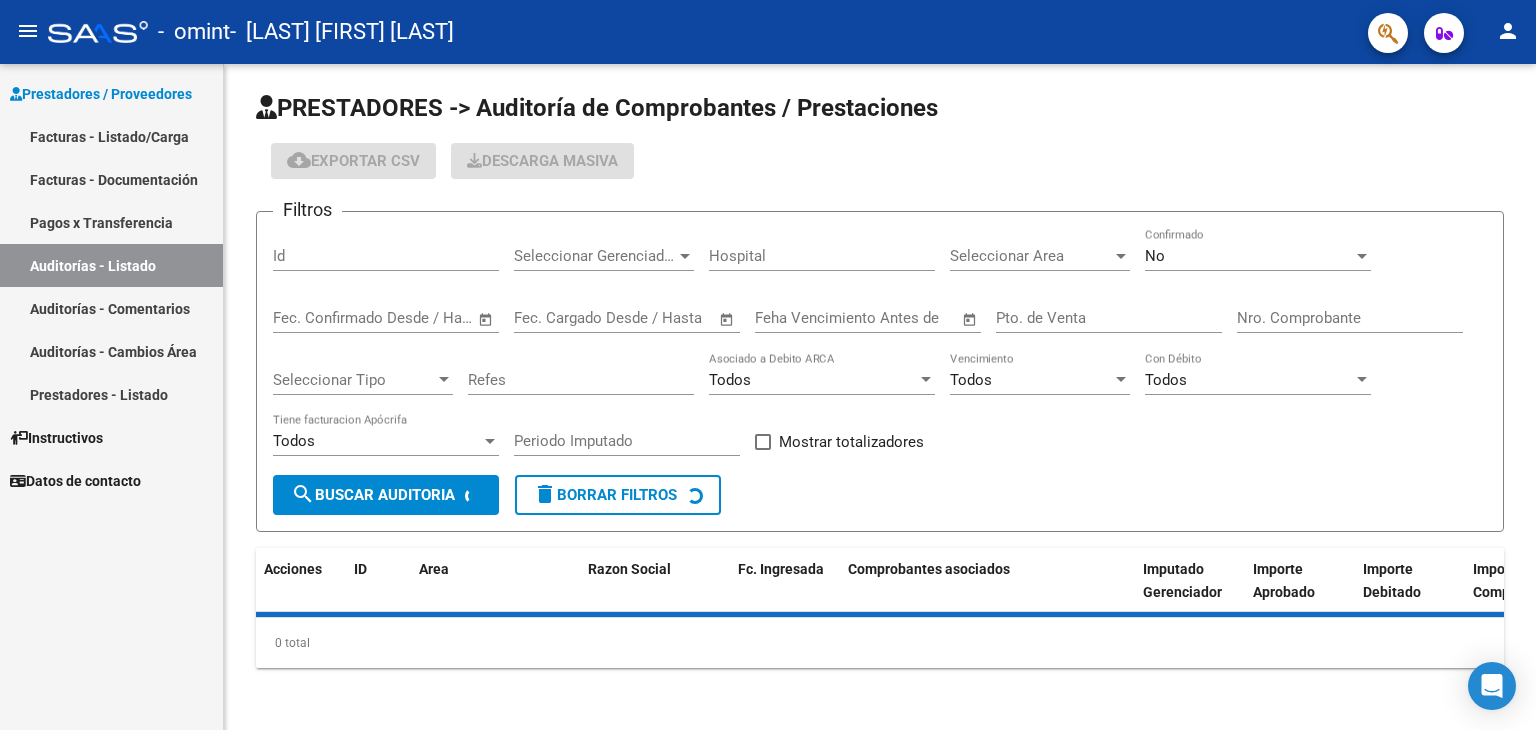 scroll, scrollTop: 20, scrollLeft: 0, axis: vertical 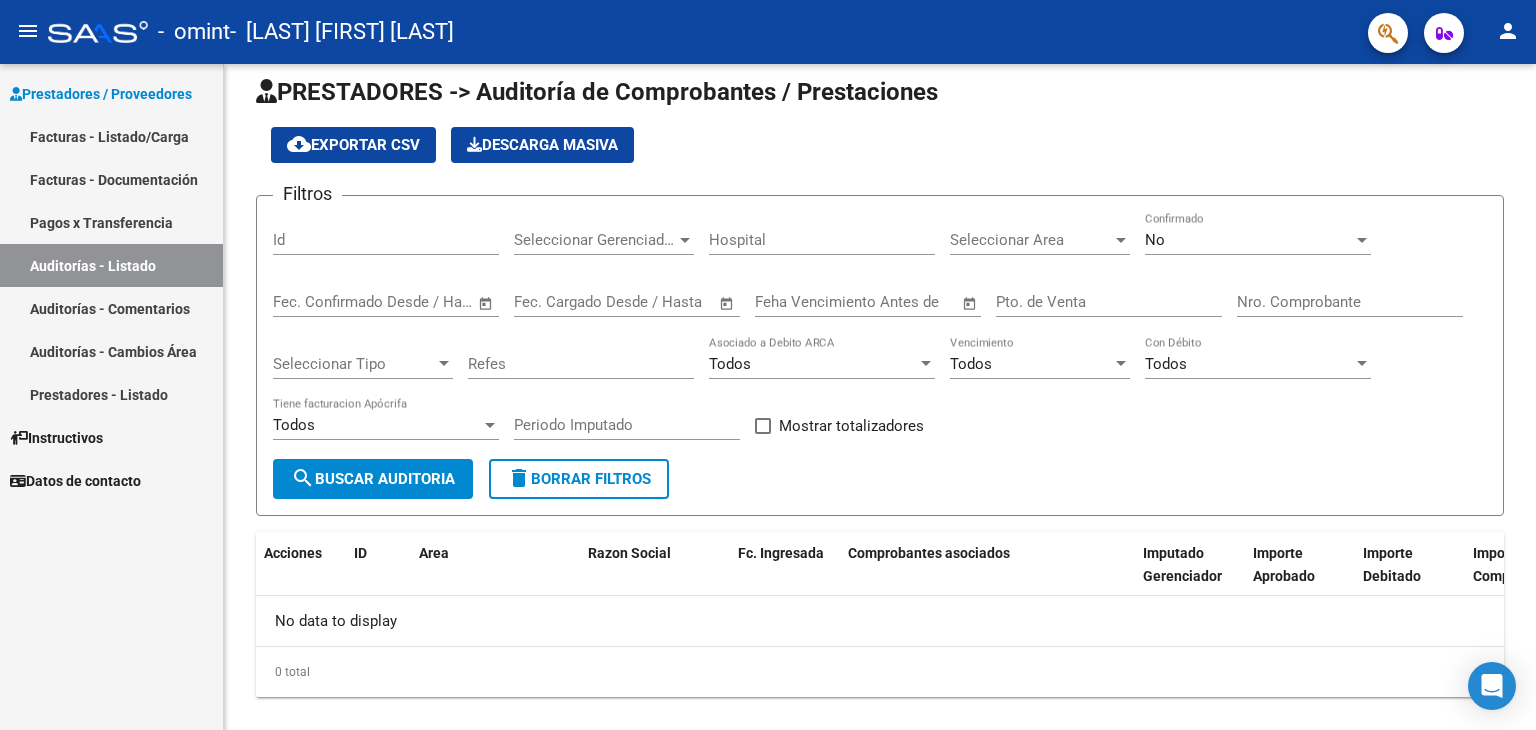 click on "Facturas - Listado/Carga" at bounding box center (111, 136) 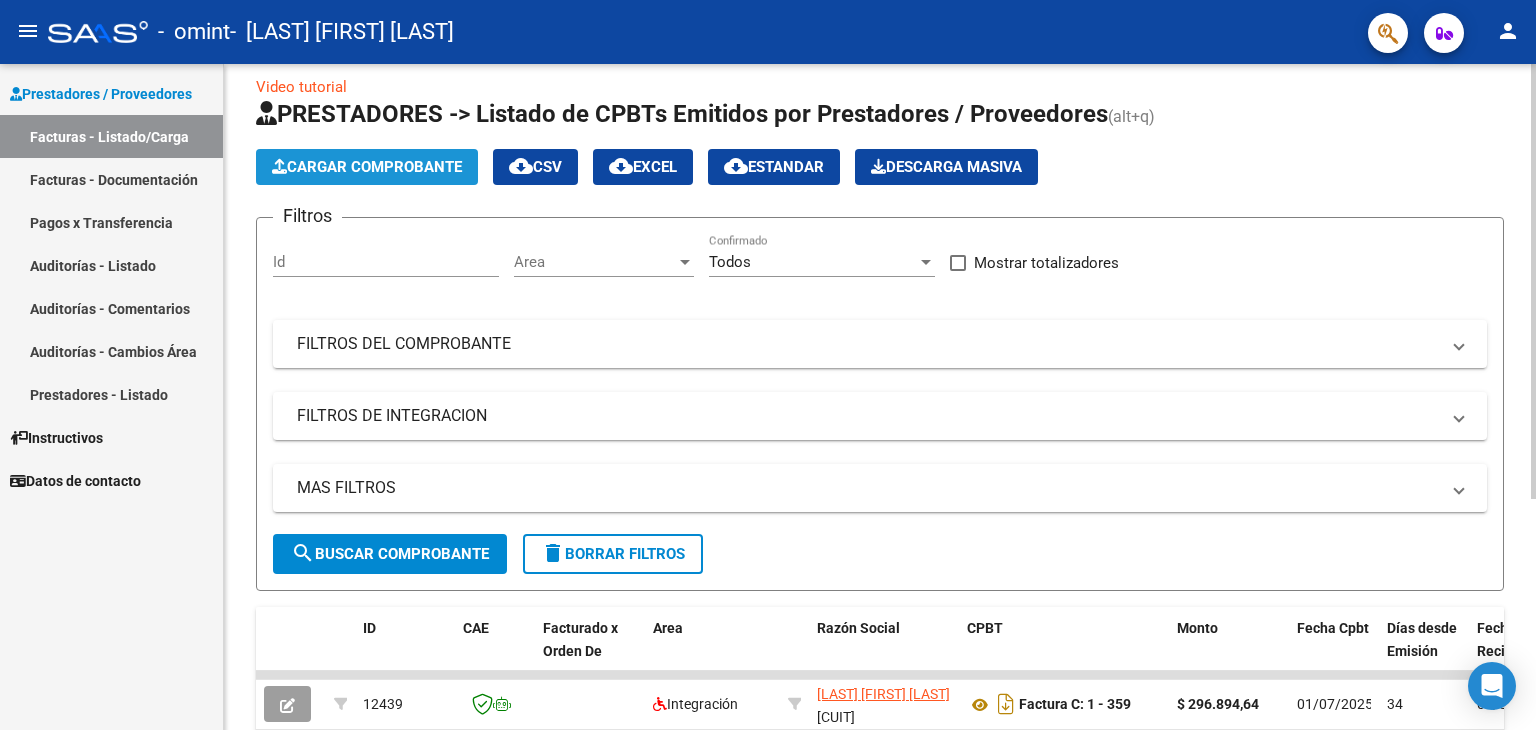 click on "Cargar Comprobante" 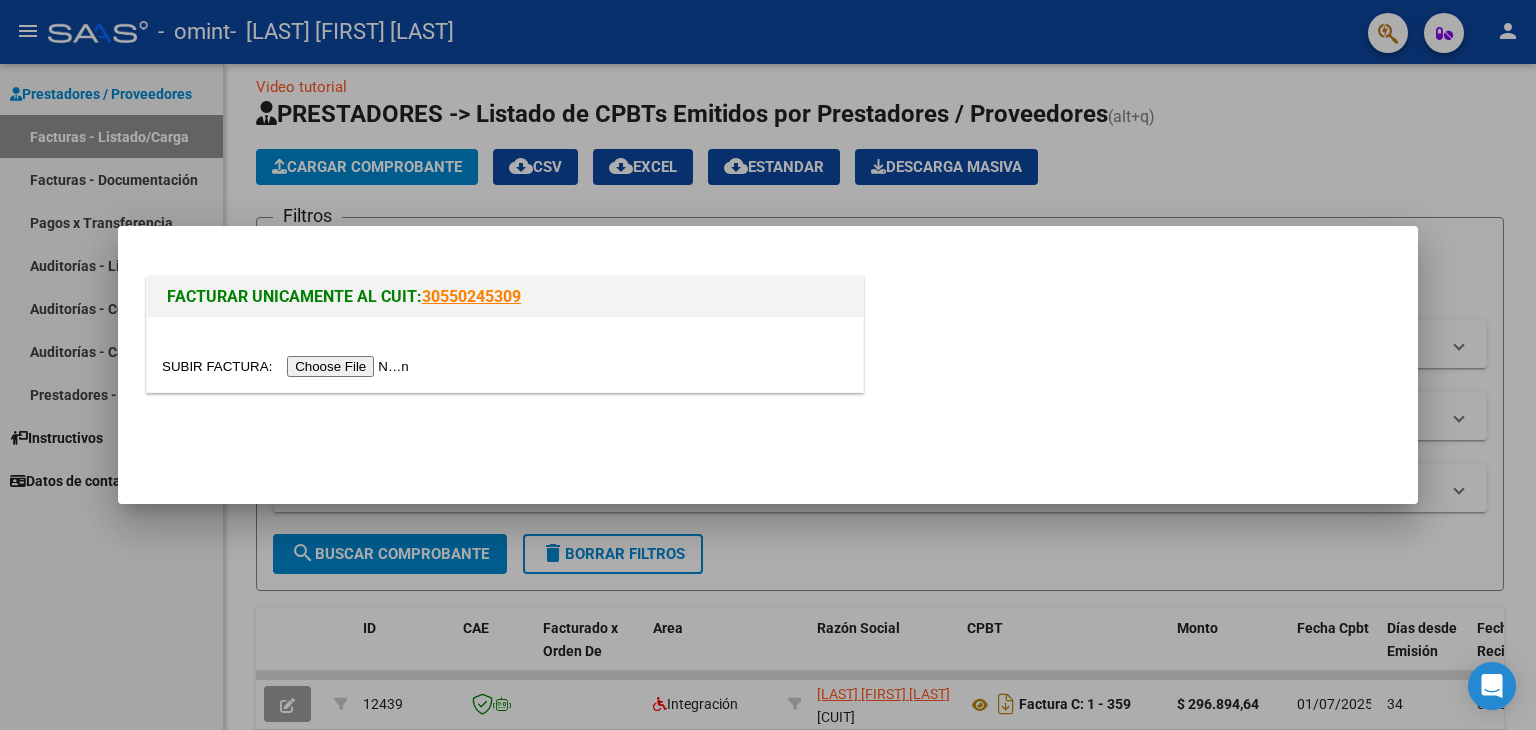 click at bounding box center (288, 366) 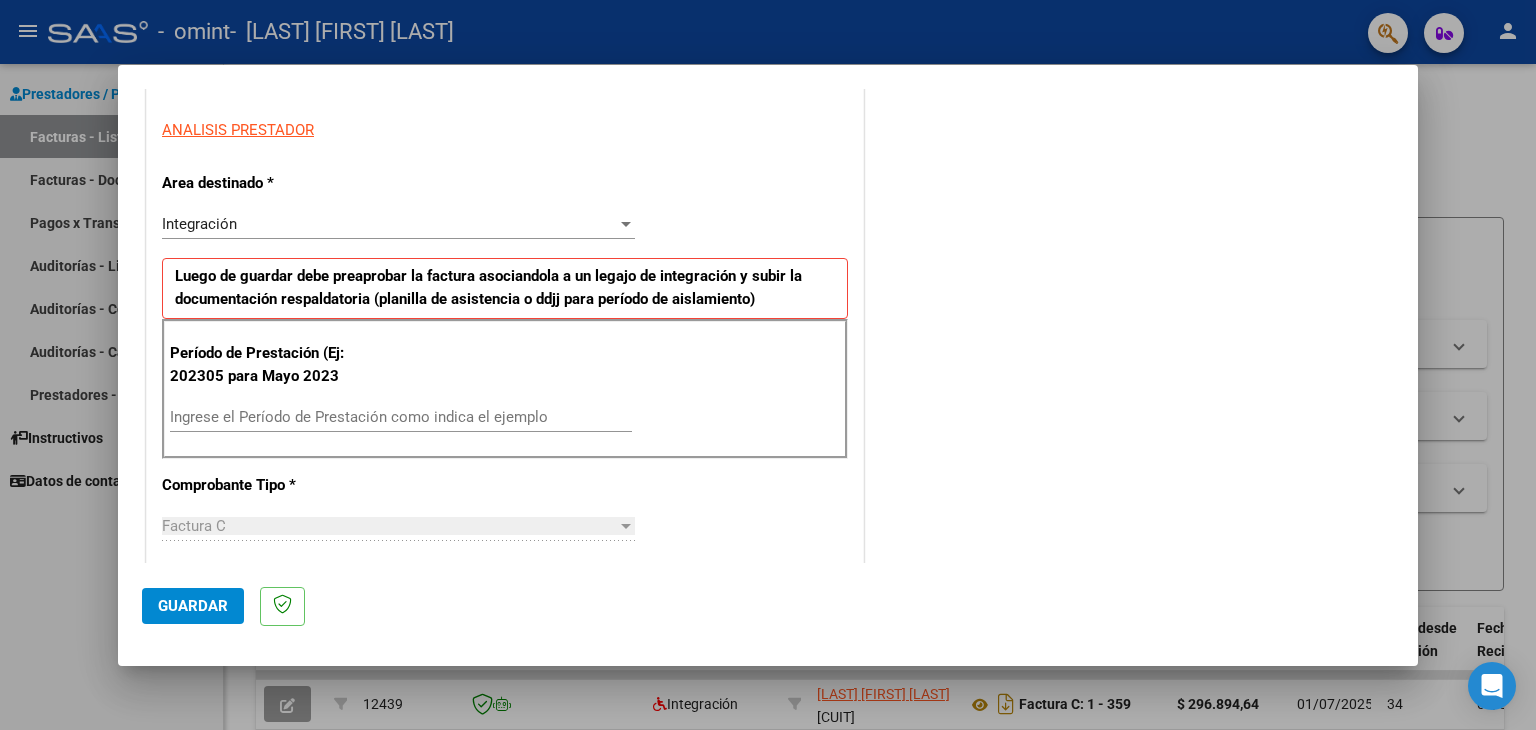 scroll, scrollTop: 360, scrollLeft: 0, axis: vertical 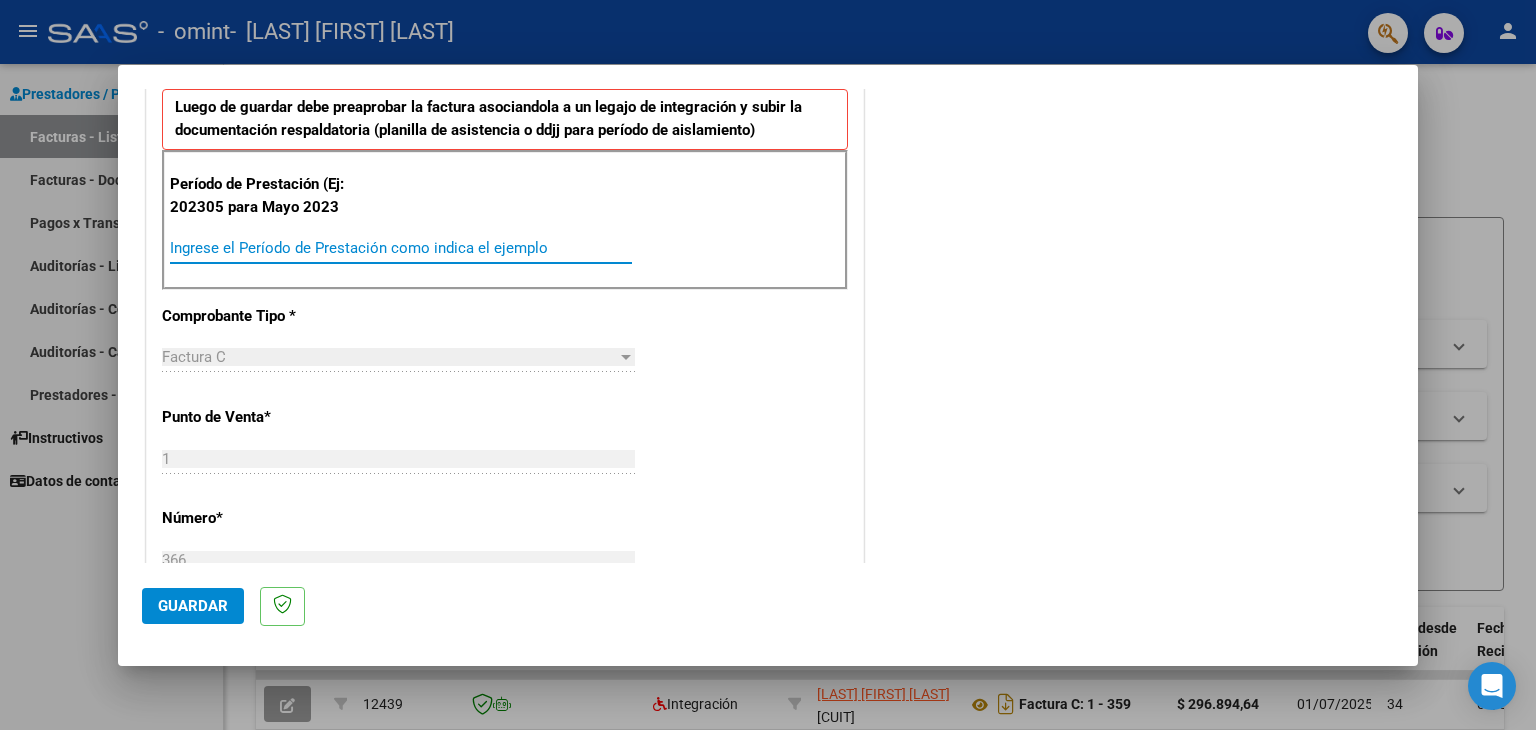 click on "Ingrese el Período de Prestación como indica el ejemplo" at bounding box center [401, 248] 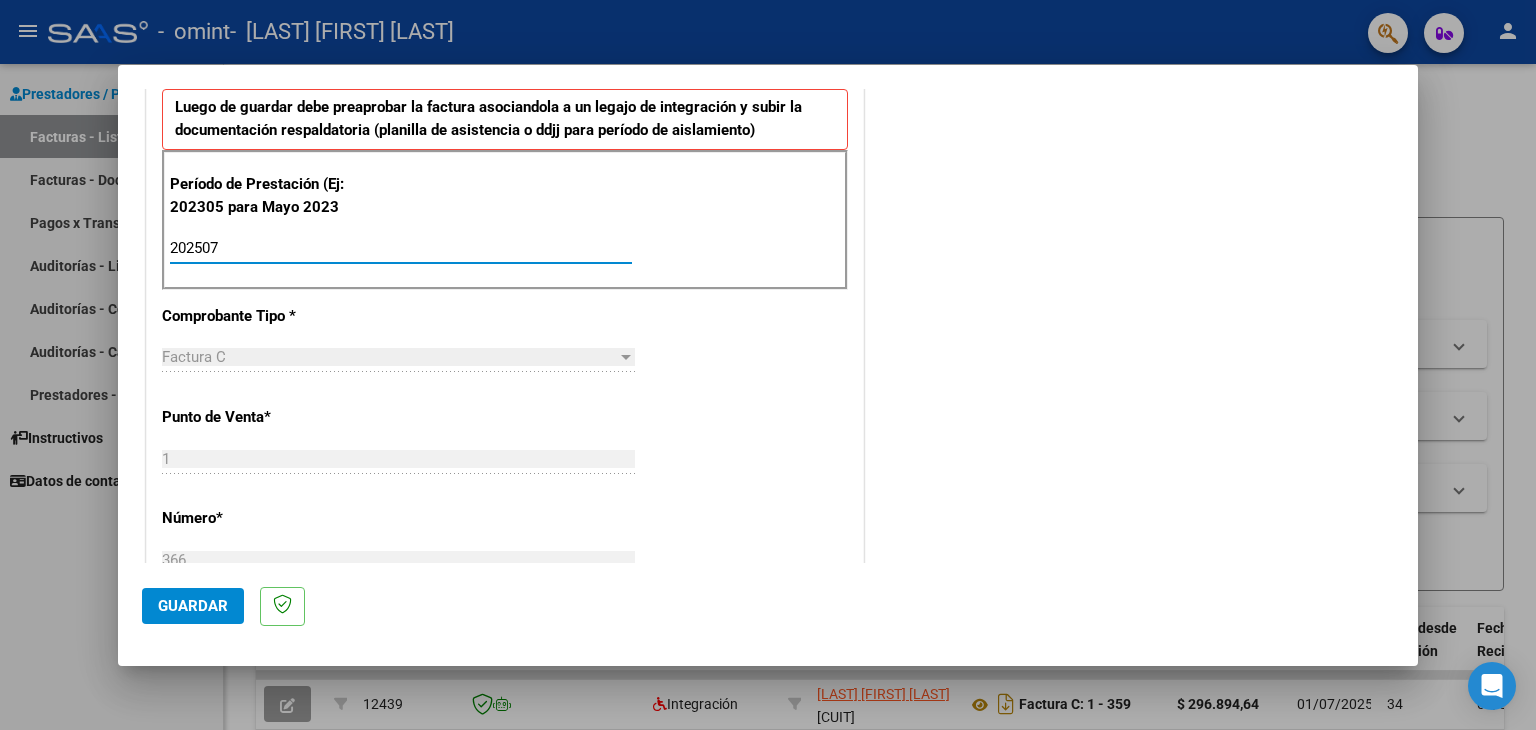 type on "202507" 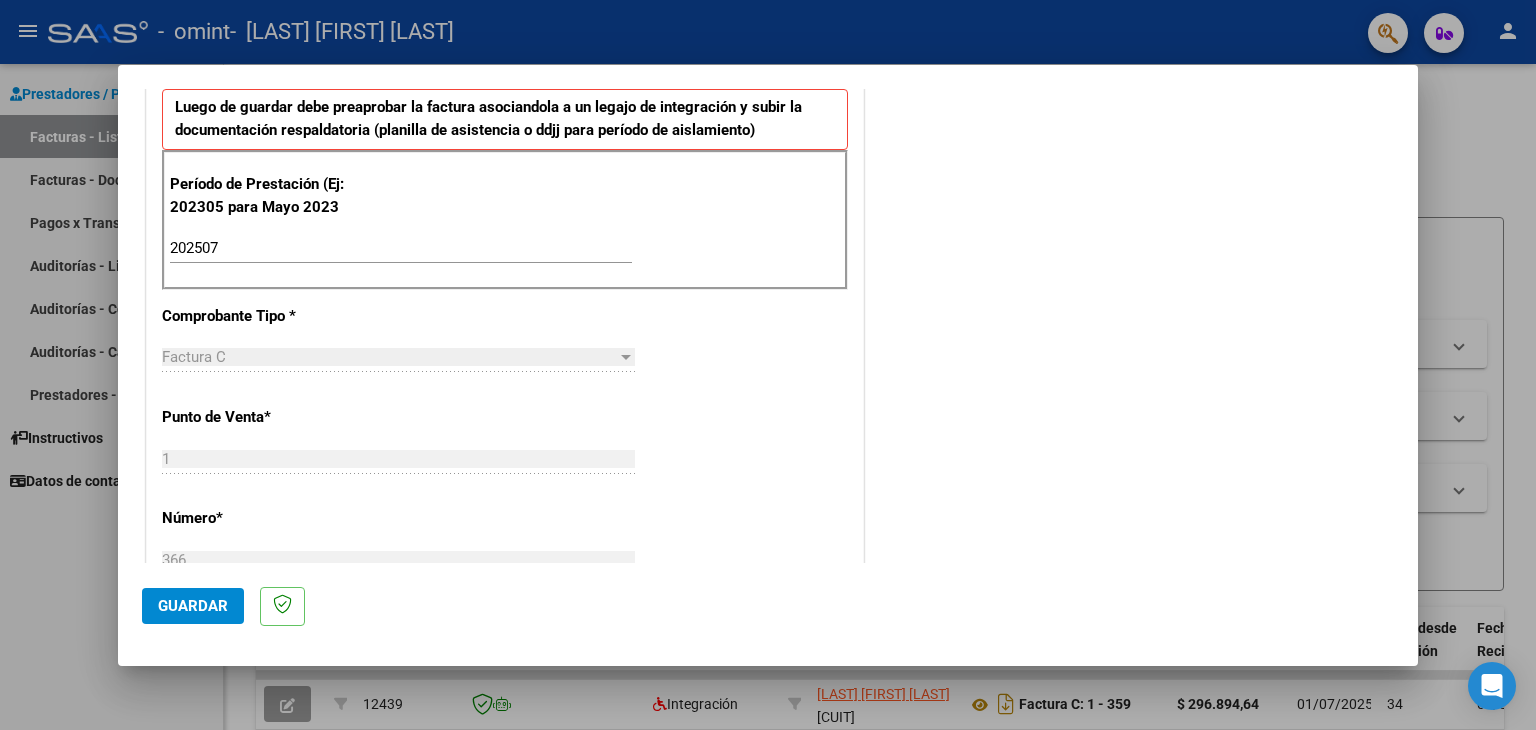 click on "CUIT  *   [CUIT] Ingresar CUIT  ANALISIS PRESTADOR  Area destinado * Integración Seleccionar Area Luego de guardar debe preaprobar la factura asociandola a un legajo de integración y subir la documentación respaldatoria (planilla de asistencia o ddjj para período de aislamiento)  Período de Prestación (Ej: 202305 para Mayo 2023    202507 Ingrese el Período de Prestación como indica el ejemplo   Comprobante Tipo * Factura C Seleccionar Tipo Punto de Venta  *   1 Ingresar el Nro.  Número  *   366 Ingresar el Nro.  Monto  *   $ 296.894,64 Ingresar el monto  Fecha del Cpbt.  *   [DATE] Ingresar la fecha  CAE / CAEA (no ingrese CAI)    [NUMBER] Ingresar el CAE o CAEA (no ingrese CAI)  Fecha de Vencimiento    Ingresar la fecha  Ref. Externa    Ingresar la ref.  N° Liquidación    Ingresar el N° Liquidación" at bounding box center (505, 552) 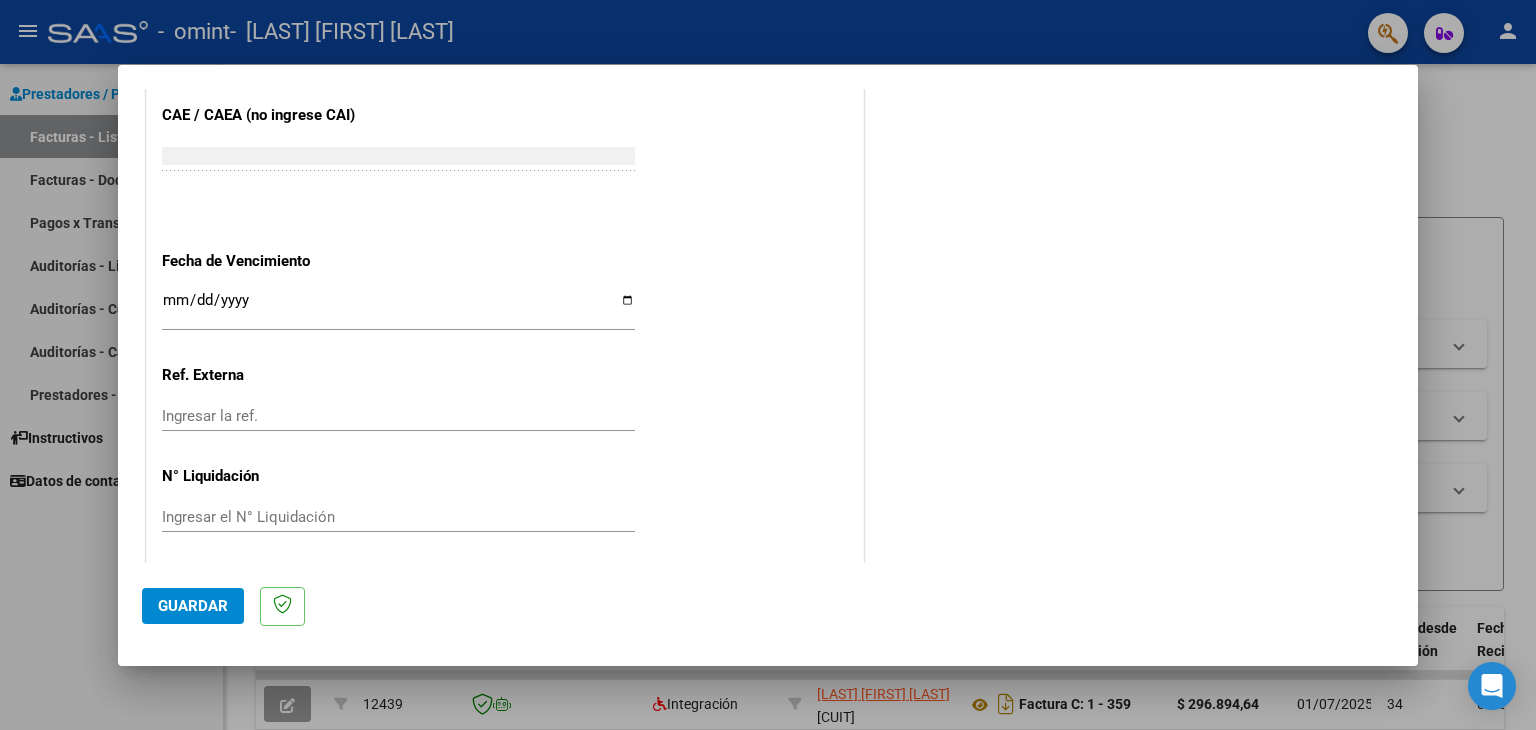scroll, scrollTop: 1245, scrollLeft: 0, axis: vertical 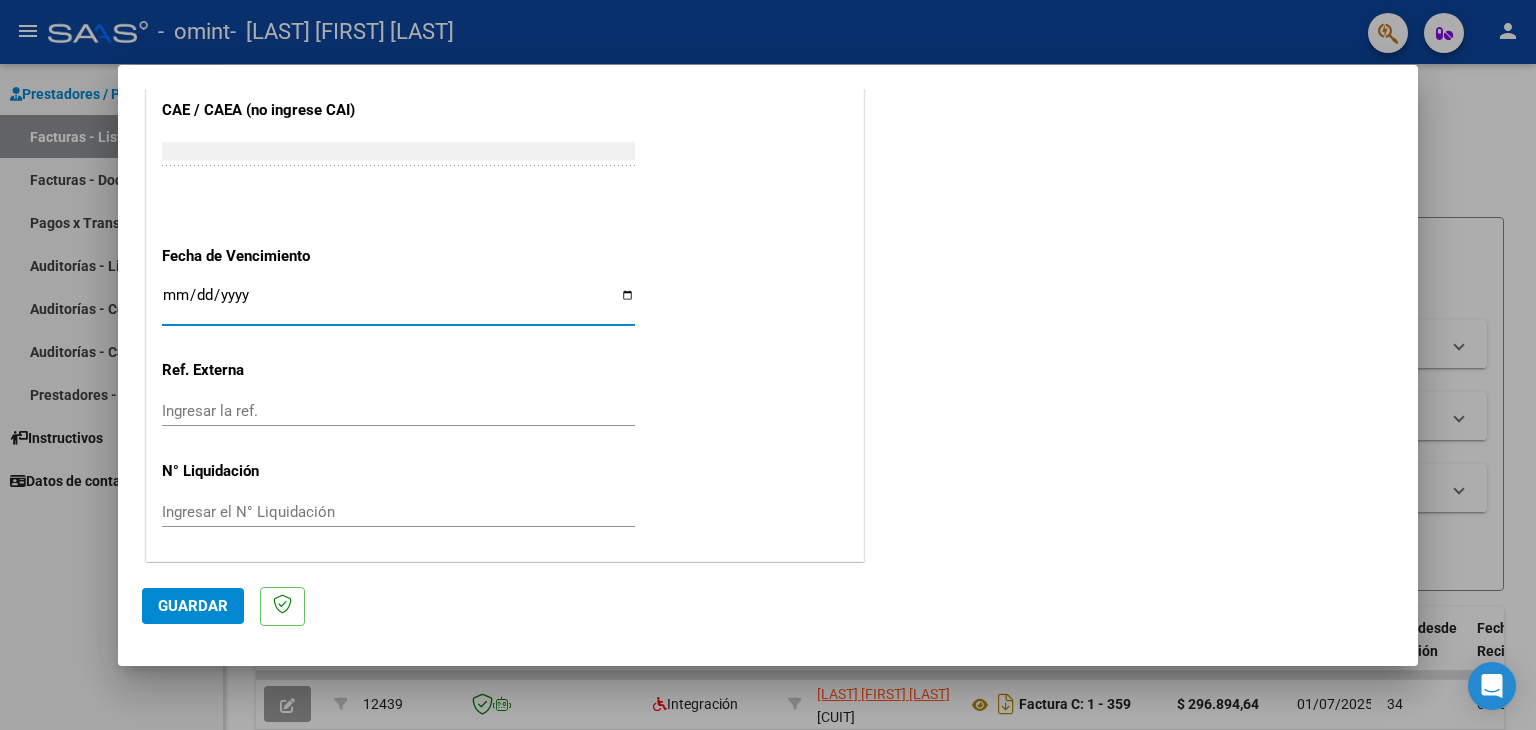 click on "Ingresar la fecha" at bounding box center [398, 303] 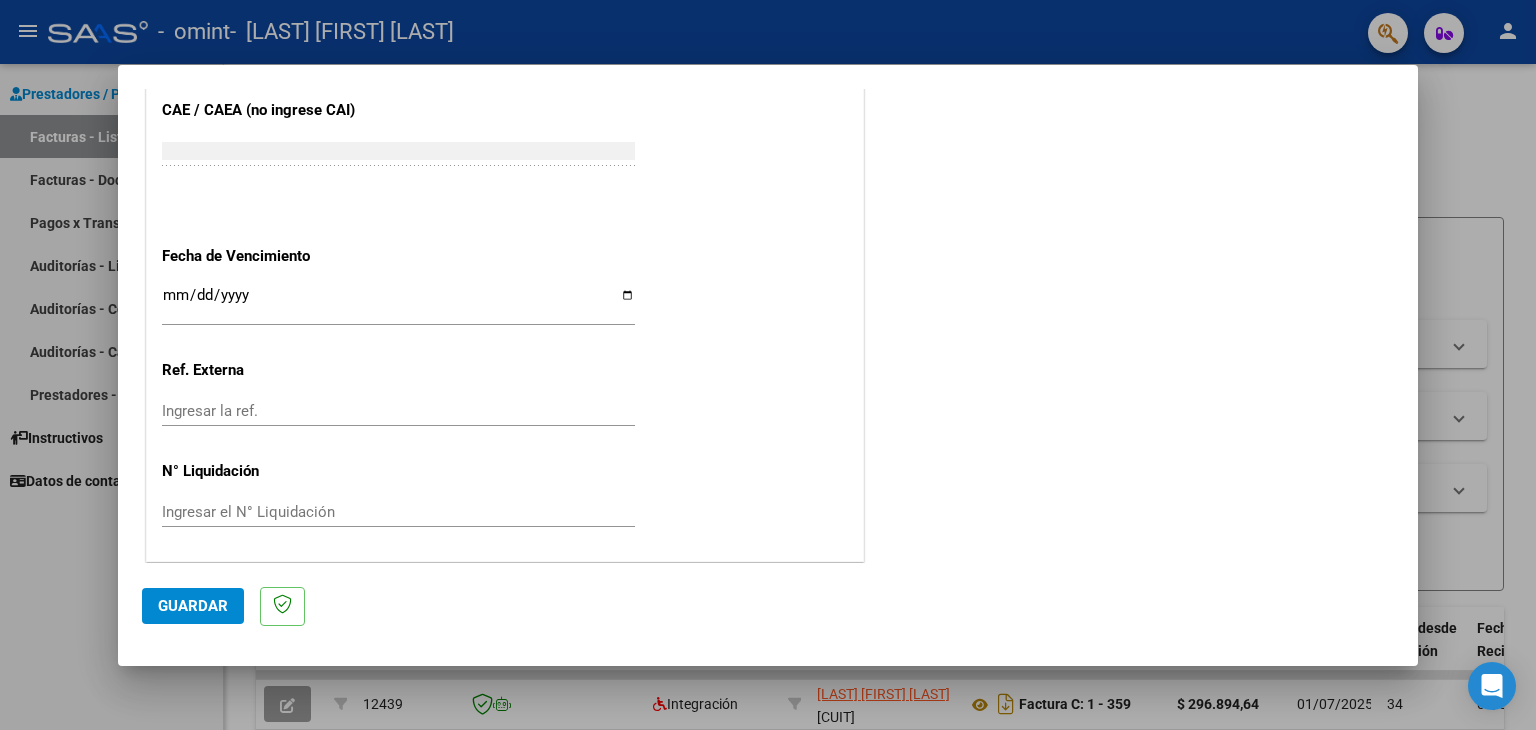 click on "COMENTARIOS Comentarios del Prestador / Gerenciador:" at bounding box center [1131, -284] 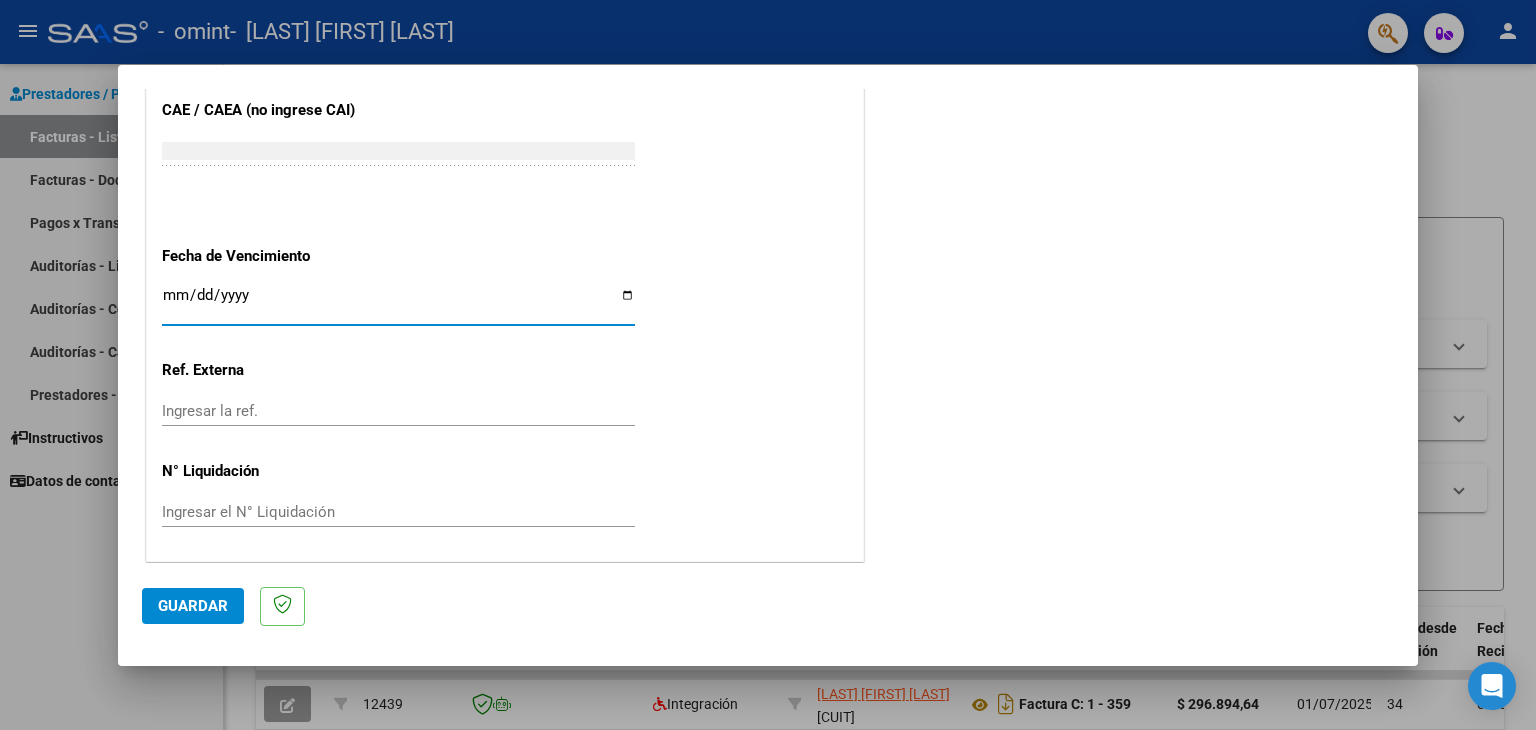 click on "Ingresar la fecha" at bounding box center (398, 303) 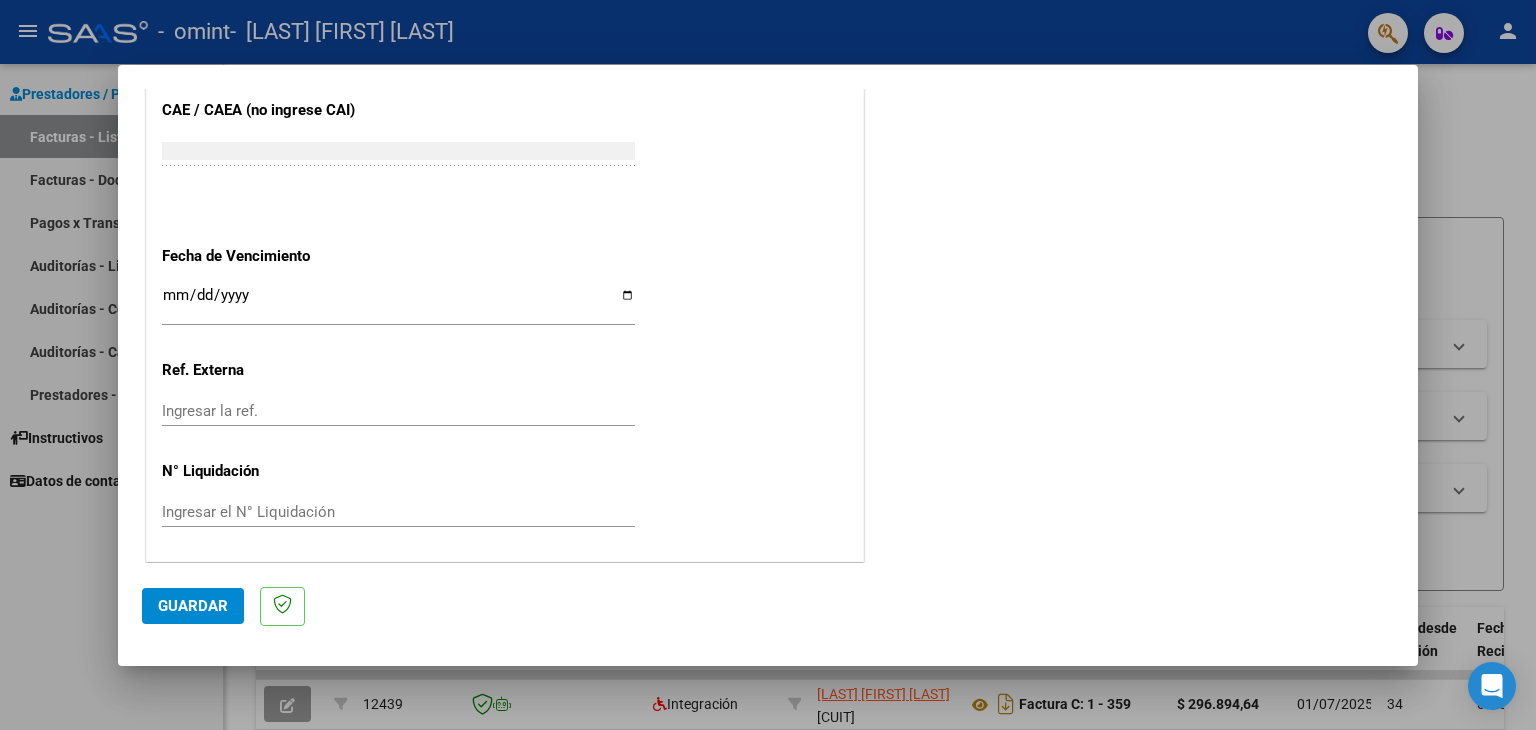 click on "CUIT  *   [CUIT] Ingresar CUIT  ANALISIS PRESTADOR  Area destinado * Integración Seleccionar Area Luego de guardar debe preaprobar la factura asociandola a un legajo de integración y subir la documentación respaldatoria (planilla de asistencia o ddjj para período de aislamiento)  Período de Prestación (Ej: 202305 para Mayo 2023    202507 Ingrese el Período de Prestación como indica el ejemplo   Comprobante Tipo * Factura C Seleccionar Tipo Punto de Venta  *   1 Ingresar el Nro.  Número  *   366 Ingresar el Nro.  Monto  *   $ 296.894,64 Ingresar el monto  Fecha del Cpbt.  *   [DATE] Ingresar la fecha  CAE / CAEA (no ingrese CAI)    [NUMBER] Ingresar el CAE o CAEA (no ingrese CAI)  Fecha de Vencimiento    [DATE] Ingresar la fecha  Ref. Externa    Ingresar la ref.  N° Liquidación    Ingresar el N° Liquidación" at bounding box center [505, -173] 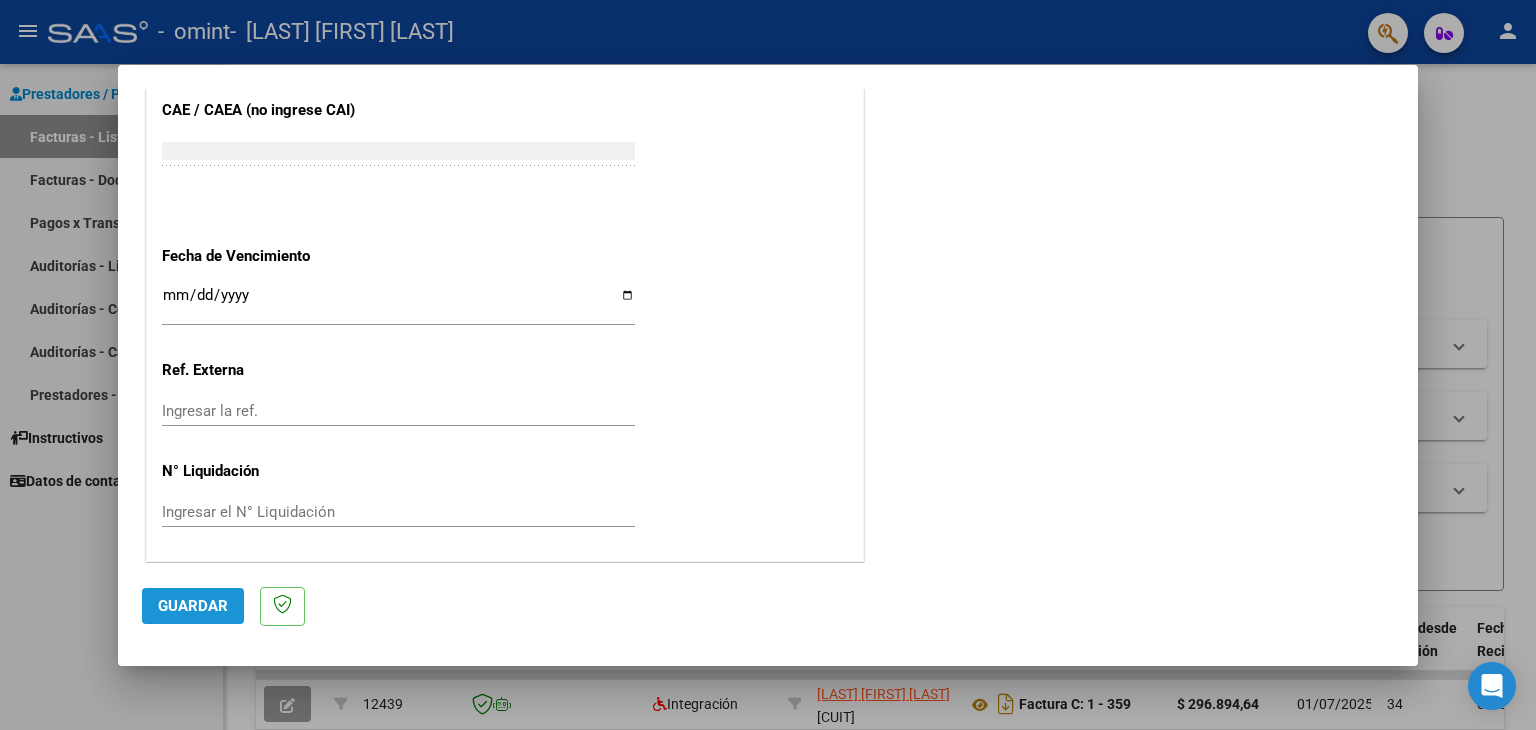 click on "Guardar" 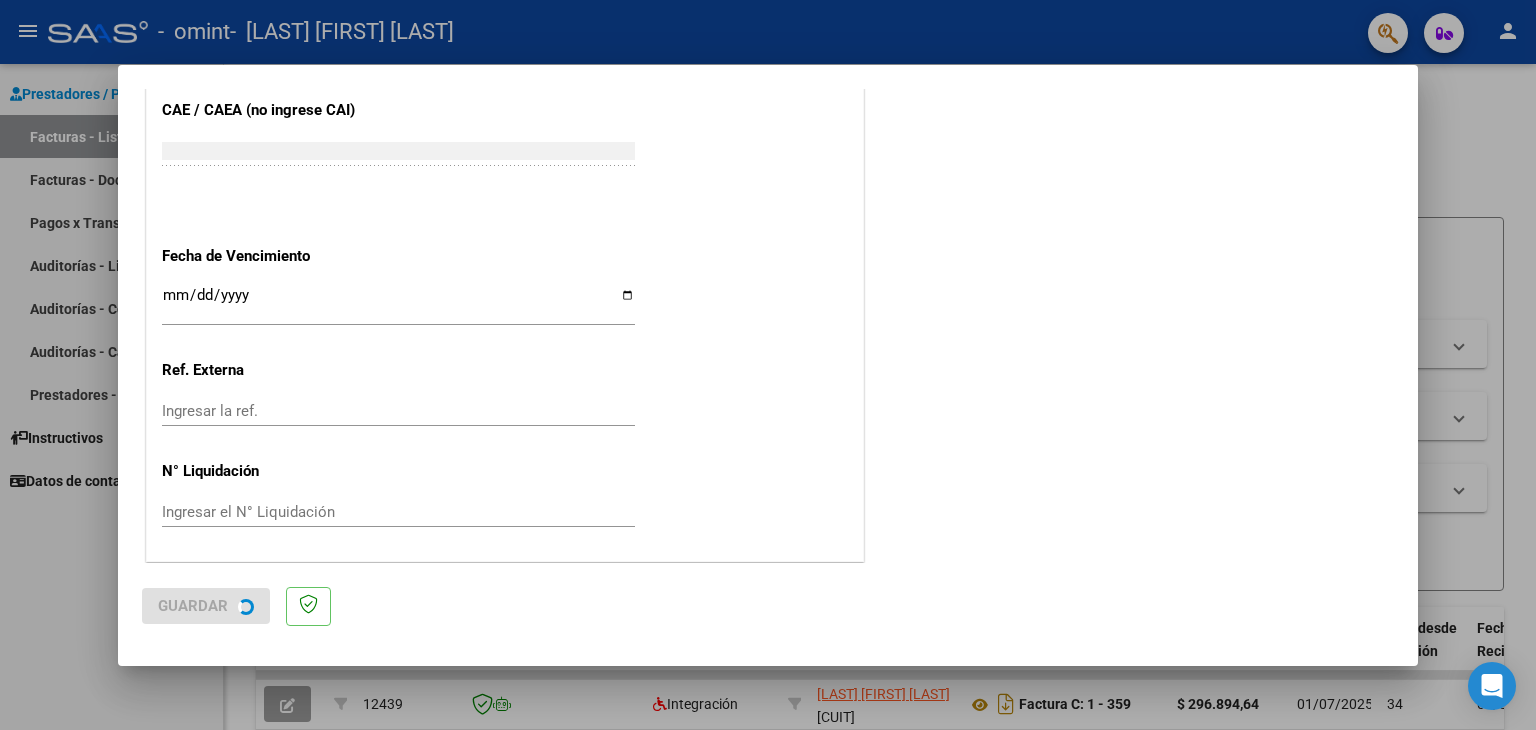 scroll, scrollTop: 0, scrollLeft: 0, axis: both 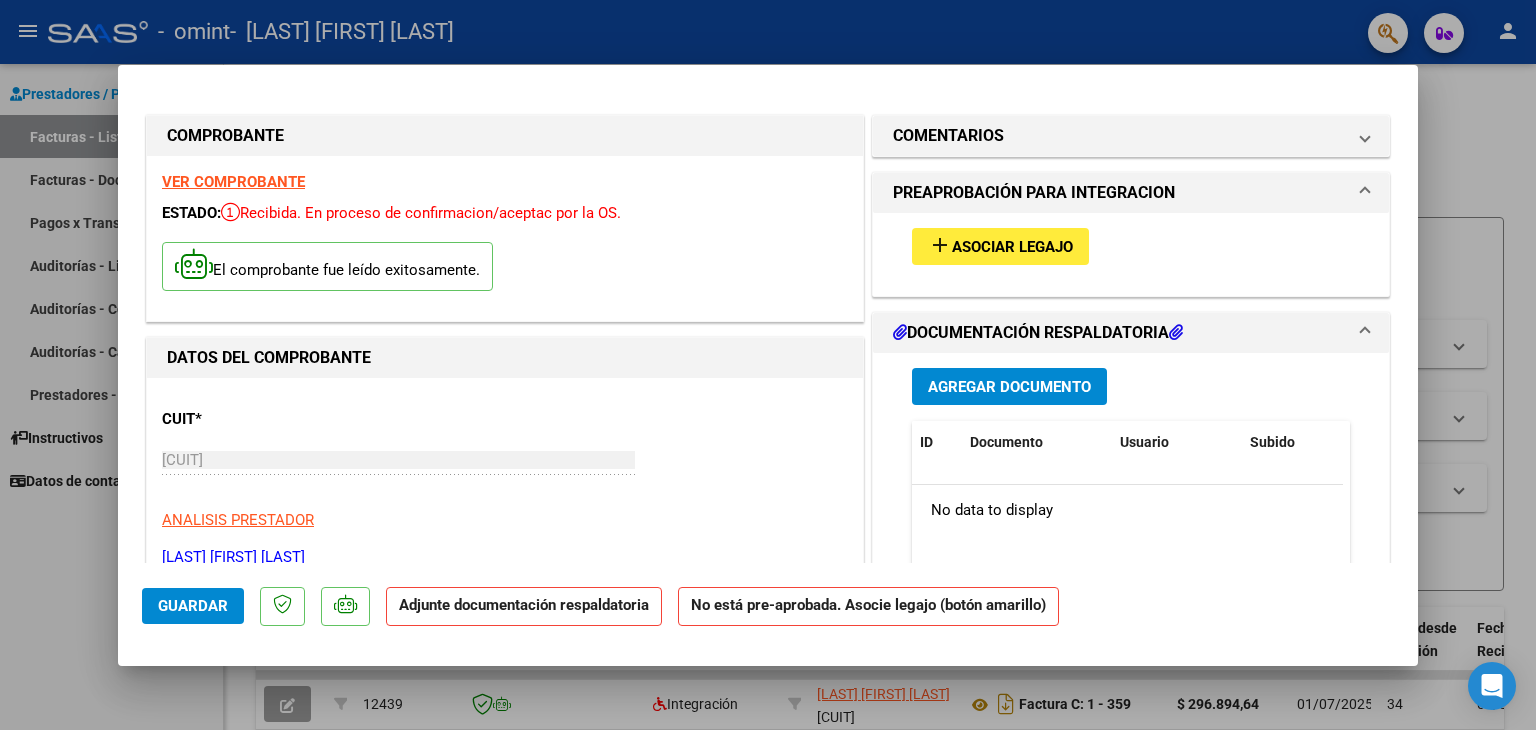 click on "Asociar Legajo" at bounding box center [1012, 247] 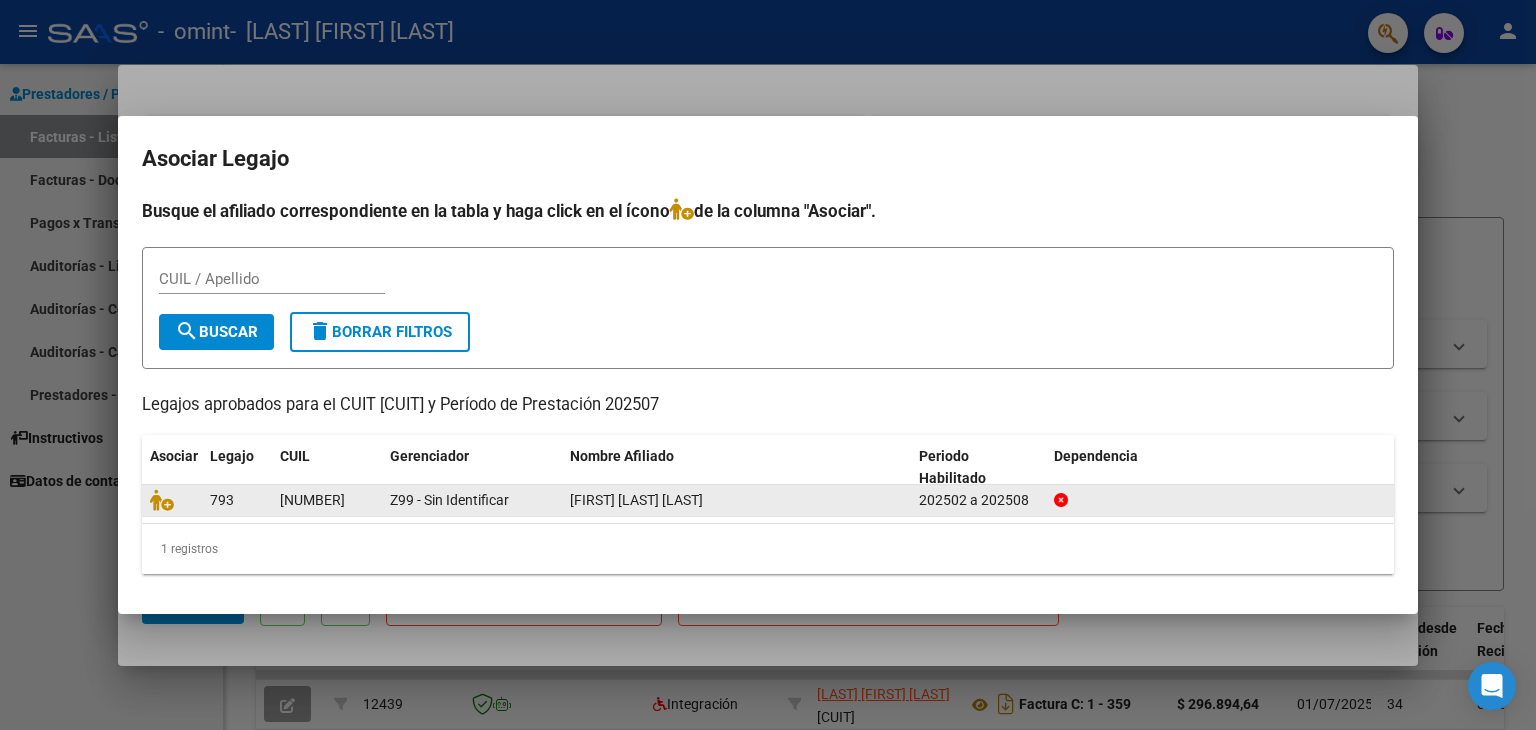 click on "[FIRST] [LAST] [LAST]" 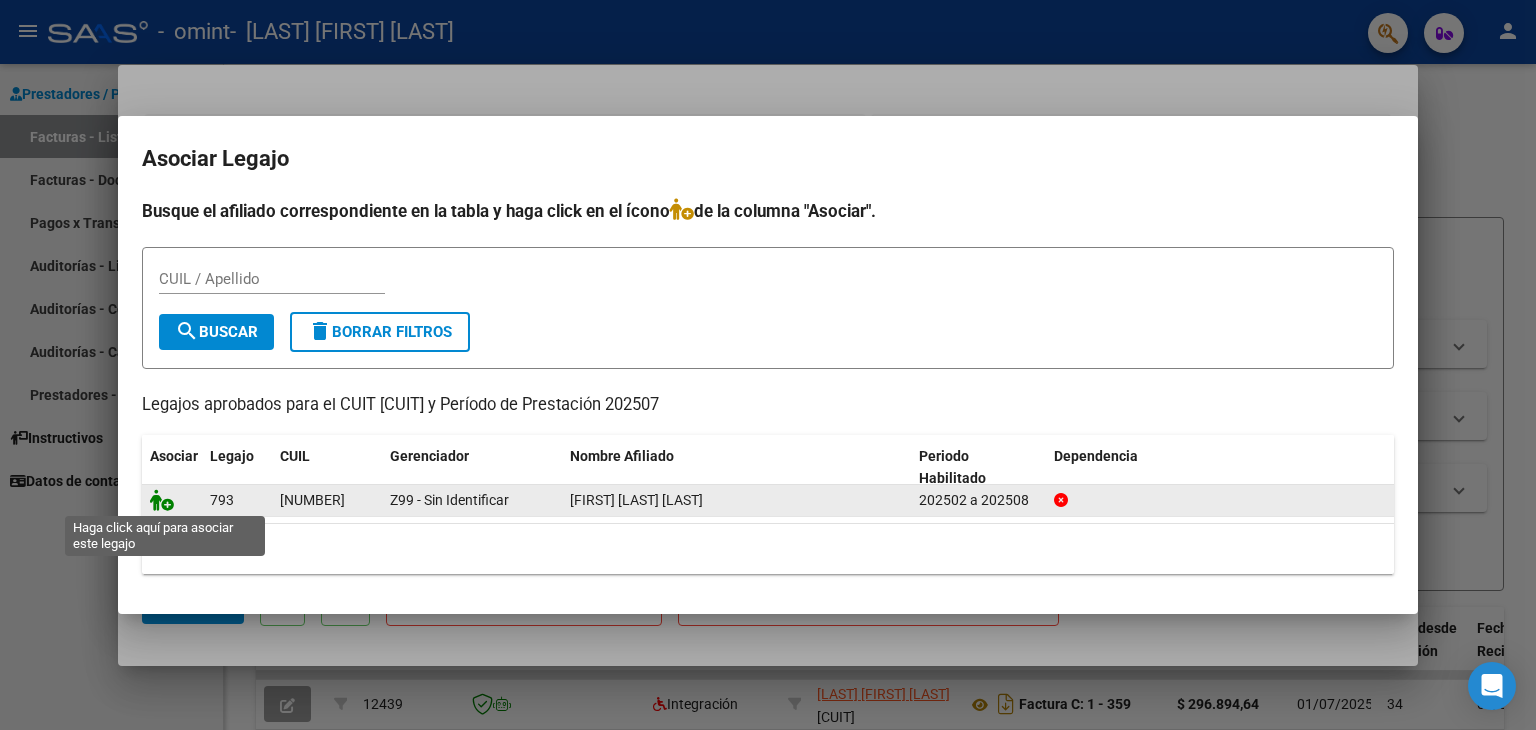 click 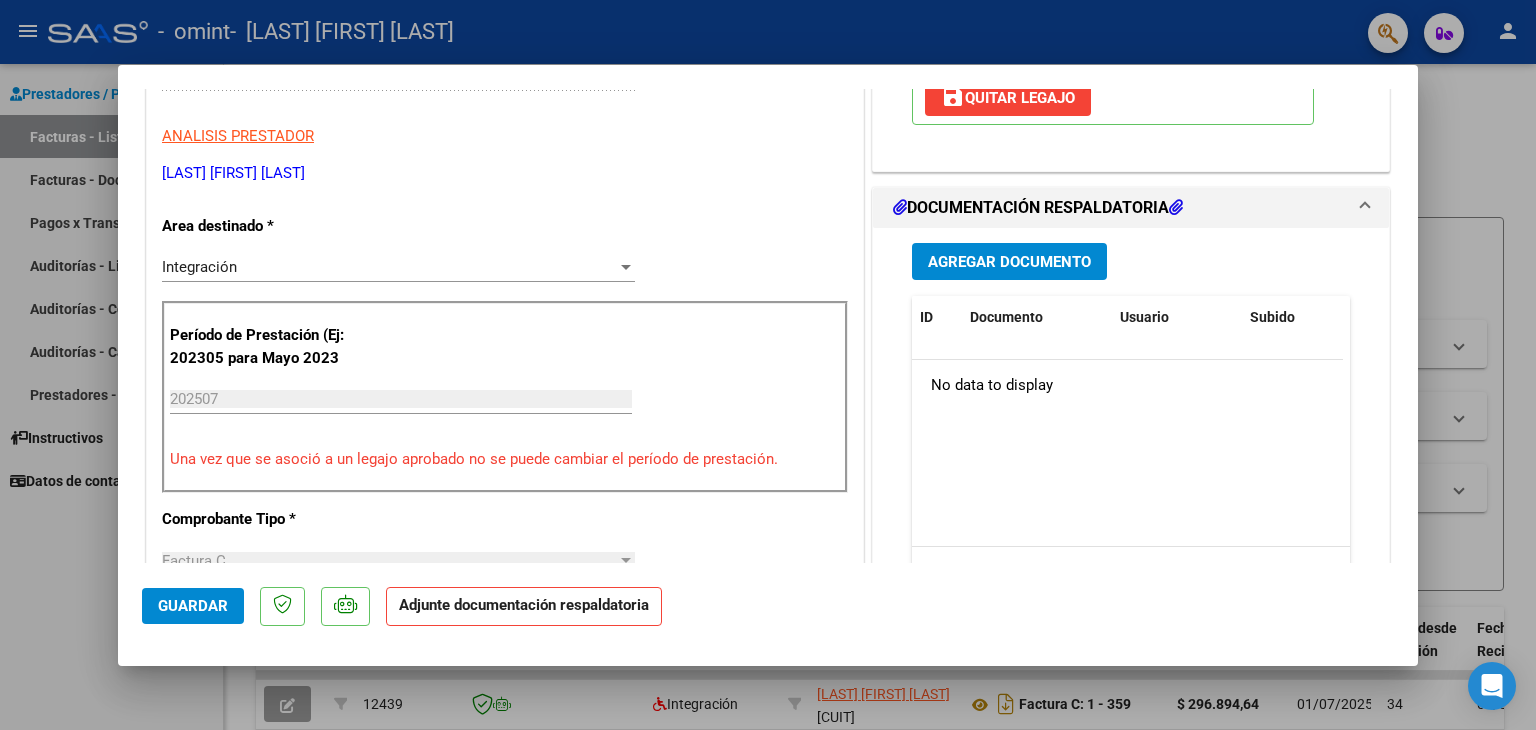 scroll, scrollTop: 400, scrollLeft: 0, axis: vertical 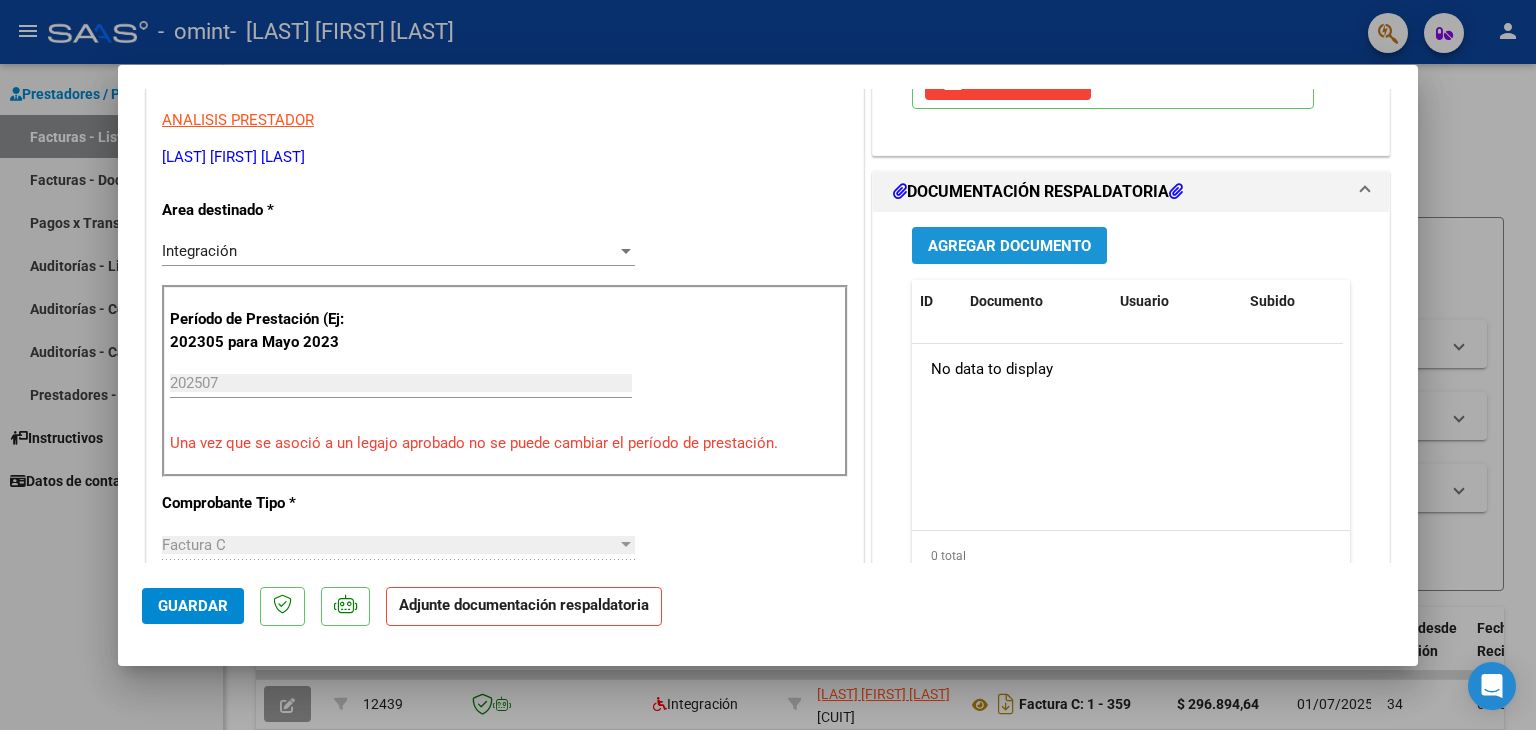 click on "Agregar Documento" at bounding box center [1009, 246] 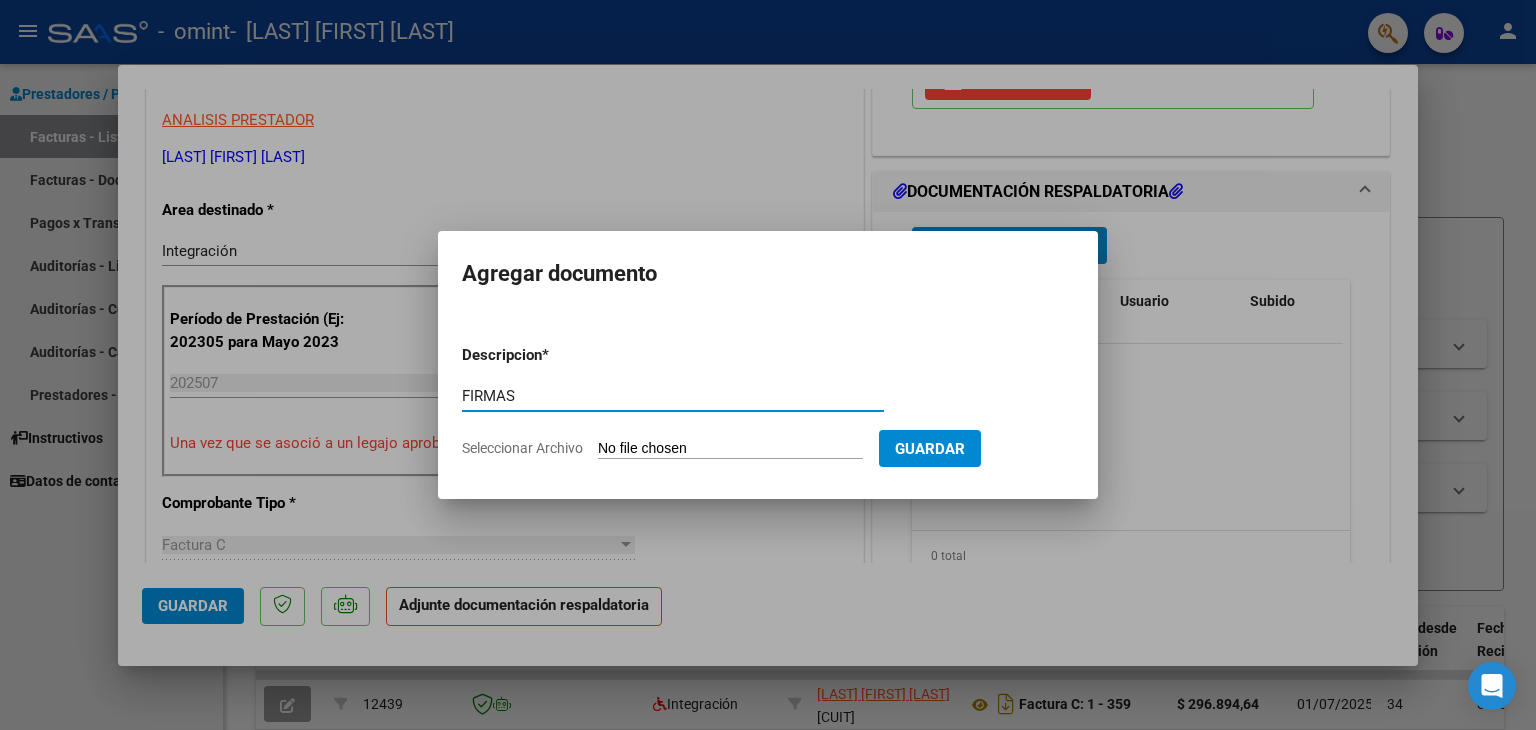 type on "FIRMAS" 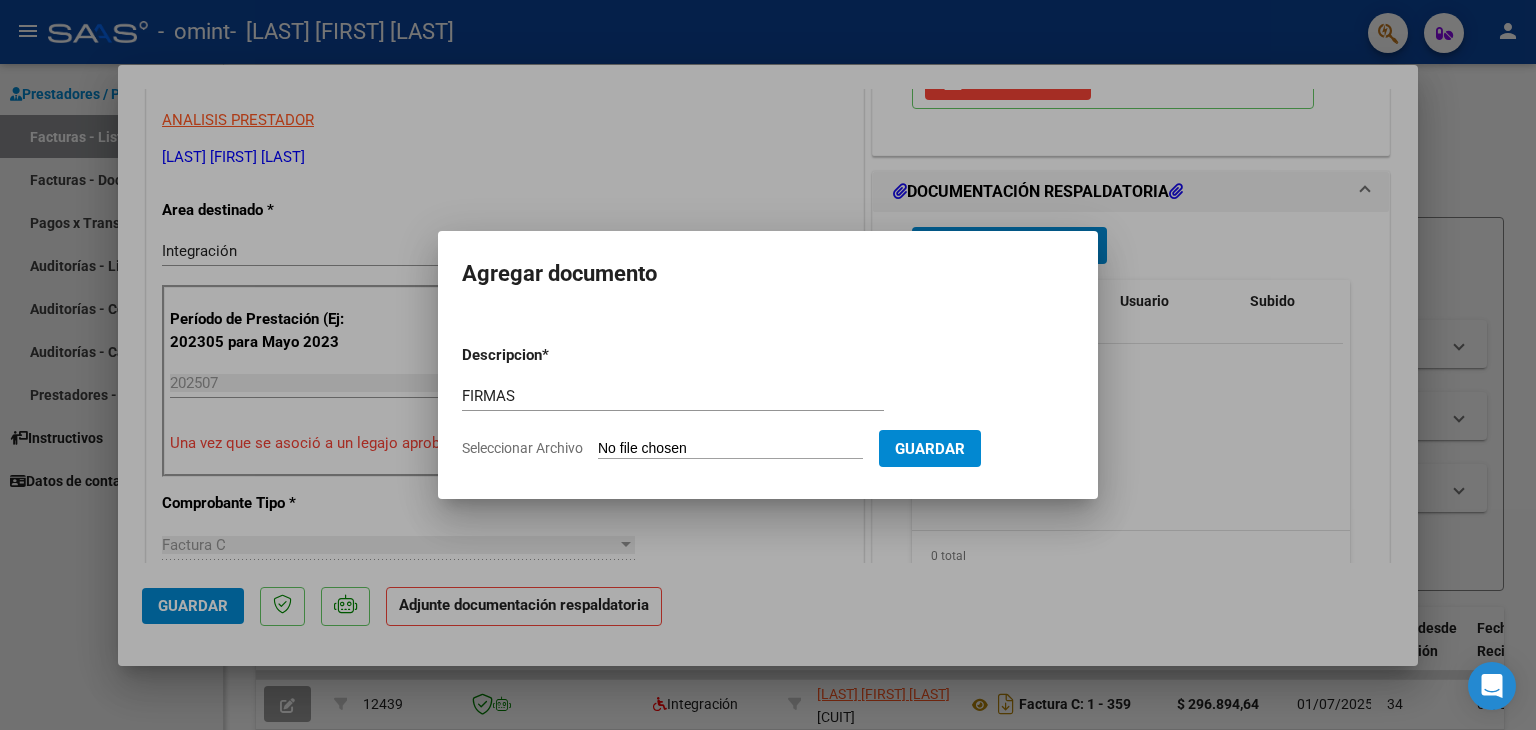 click on "Seleccionar Archivo" at bounding box center (730, 449) 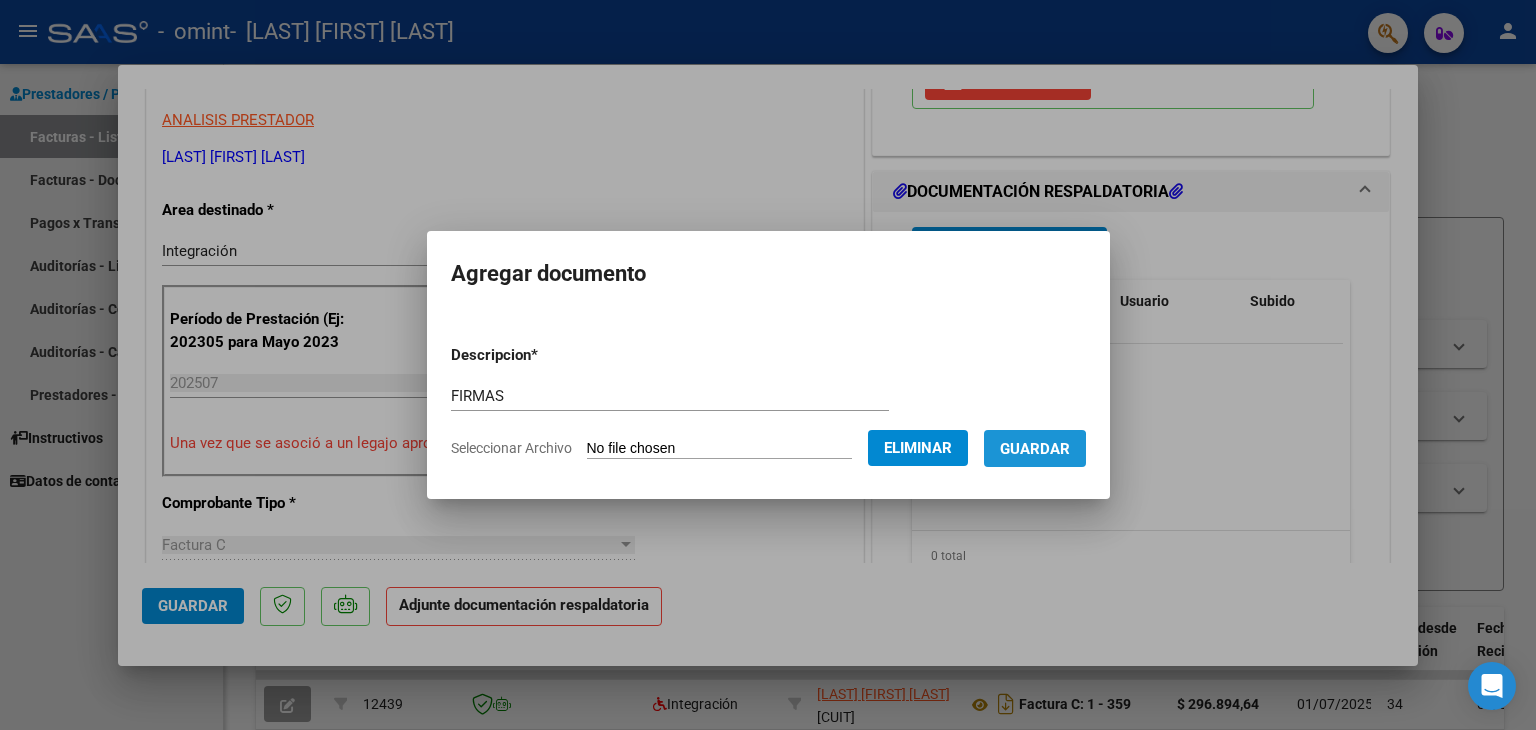 click on "Guardar" at bounding box center (1035, 449) 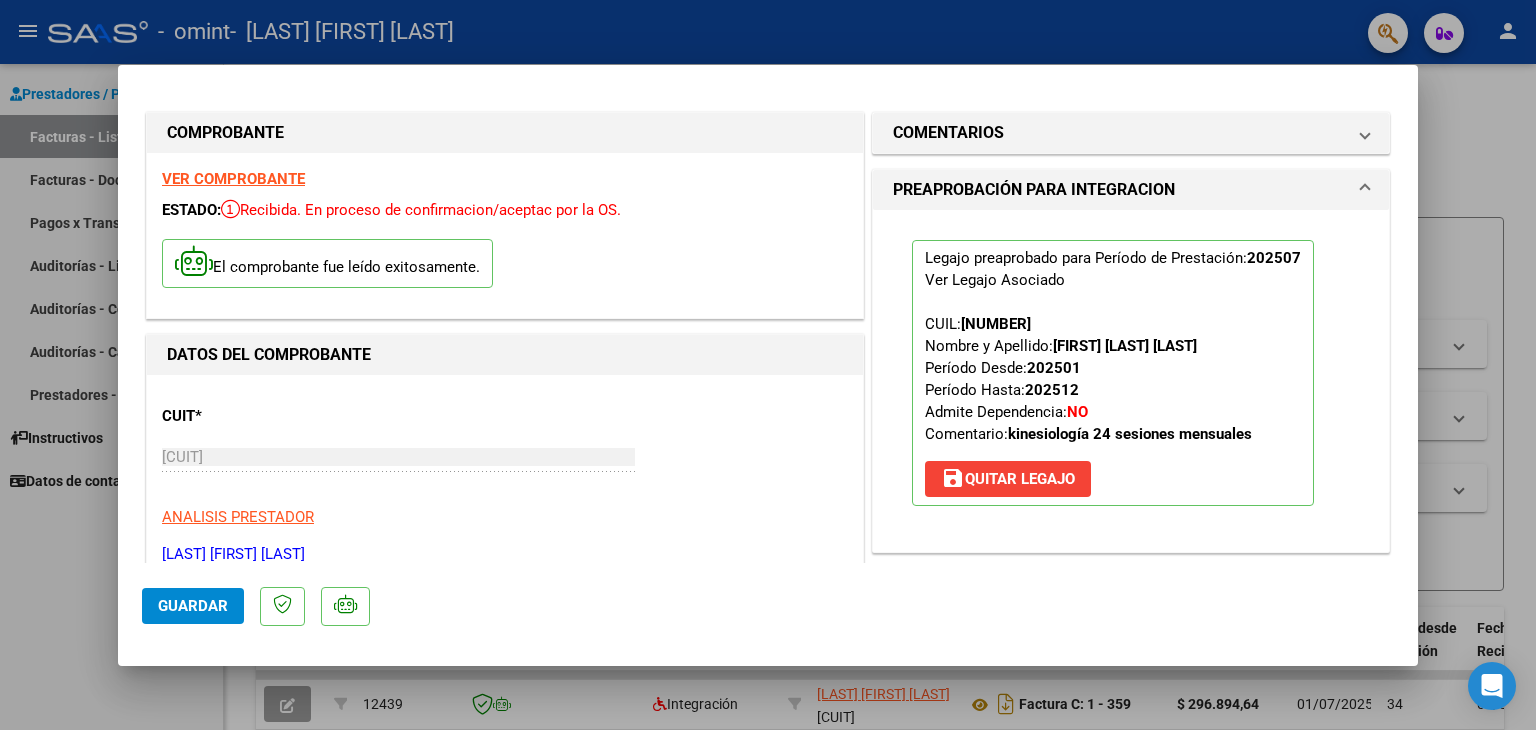 scroll, scrollTop: 0, scrollLeft: 0, axis: both 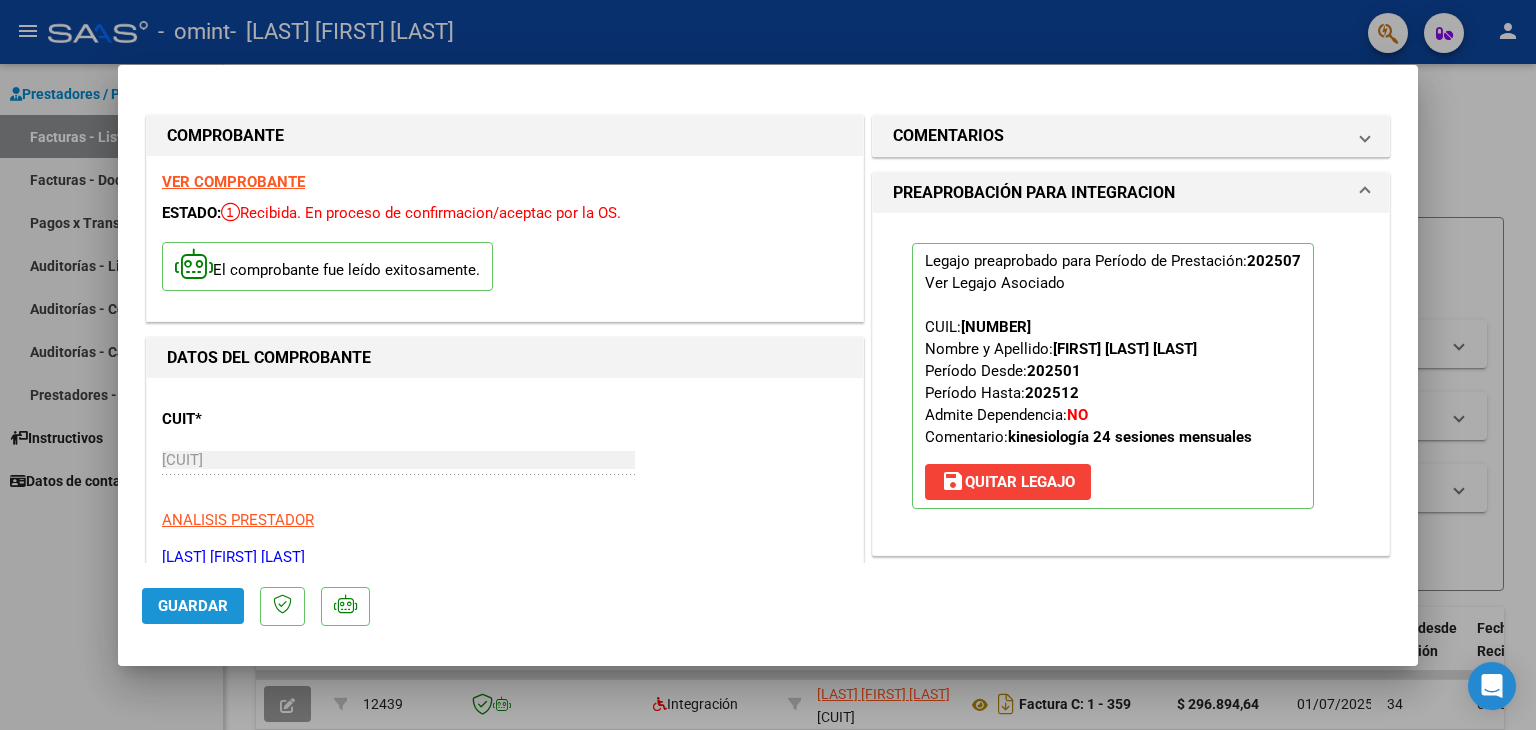 click on "Guardar" 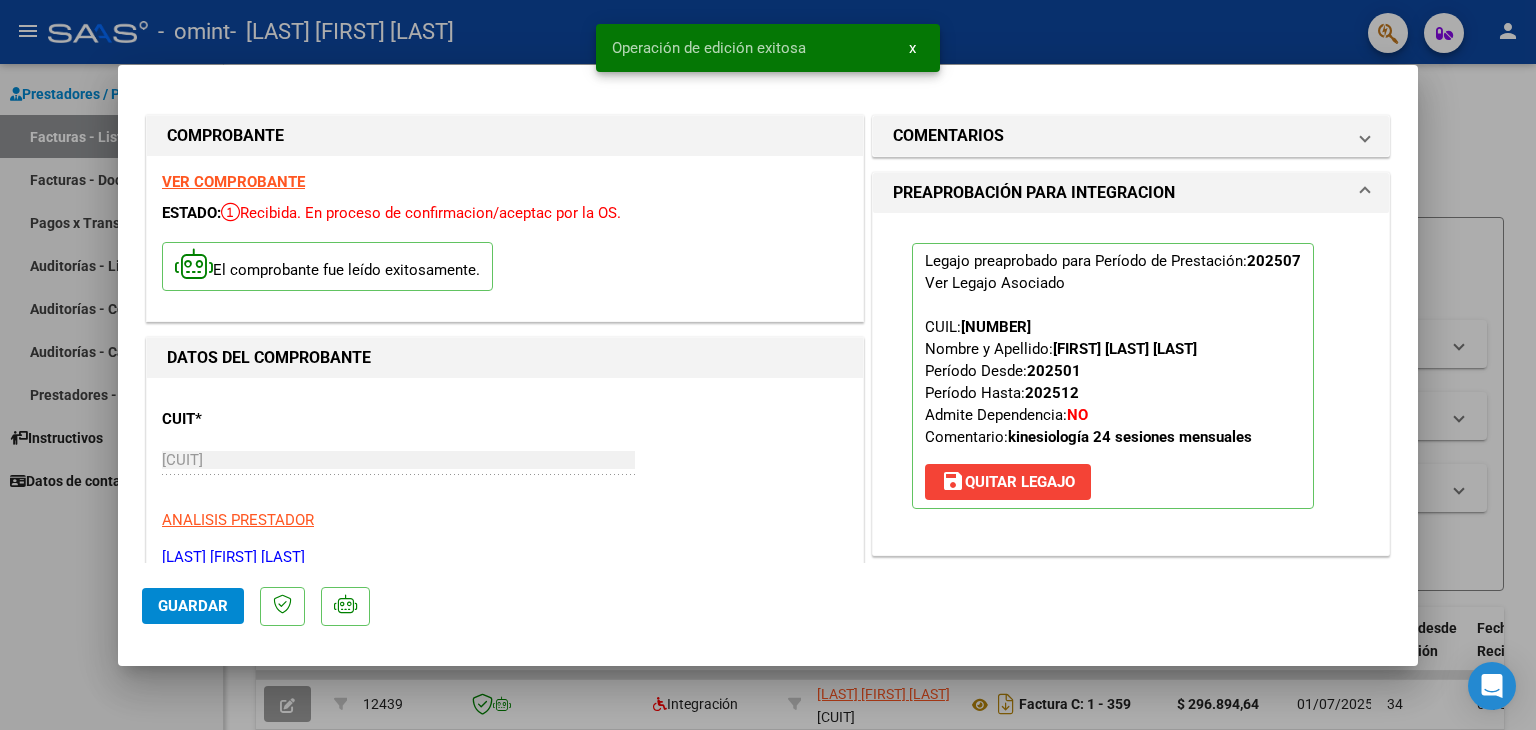 click on "Guardar" 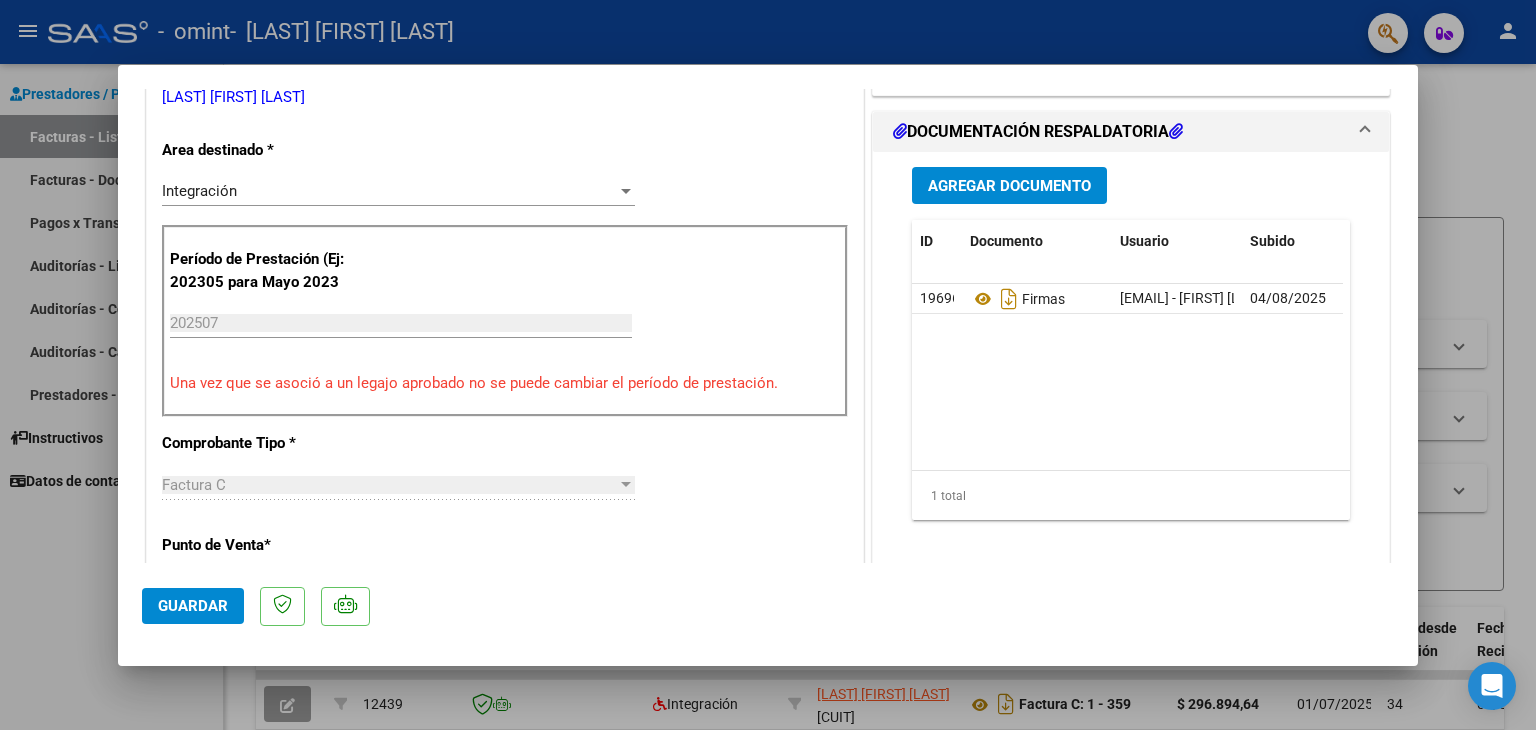 scroll, scrollTop: 0, scrollLeft: 0, axis: both 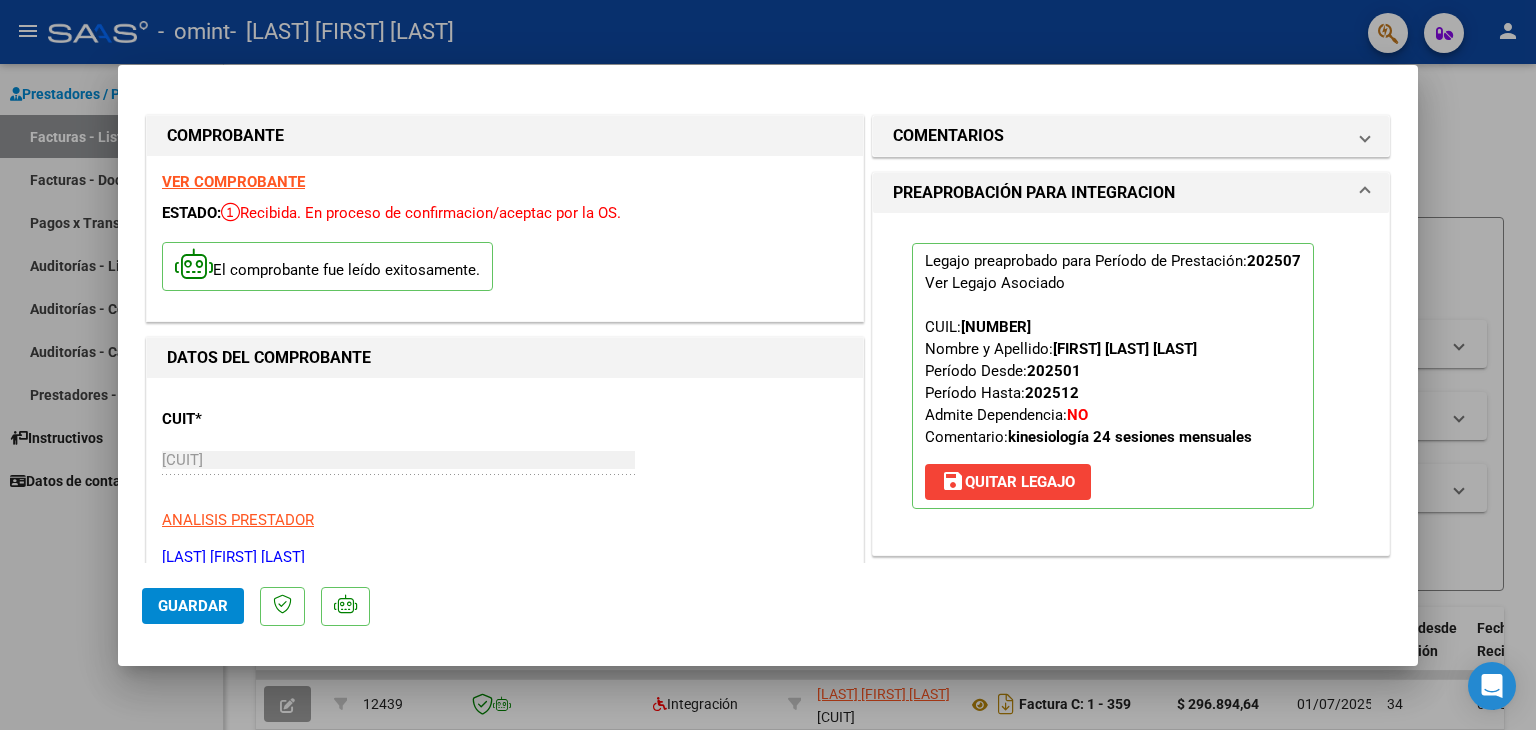 type 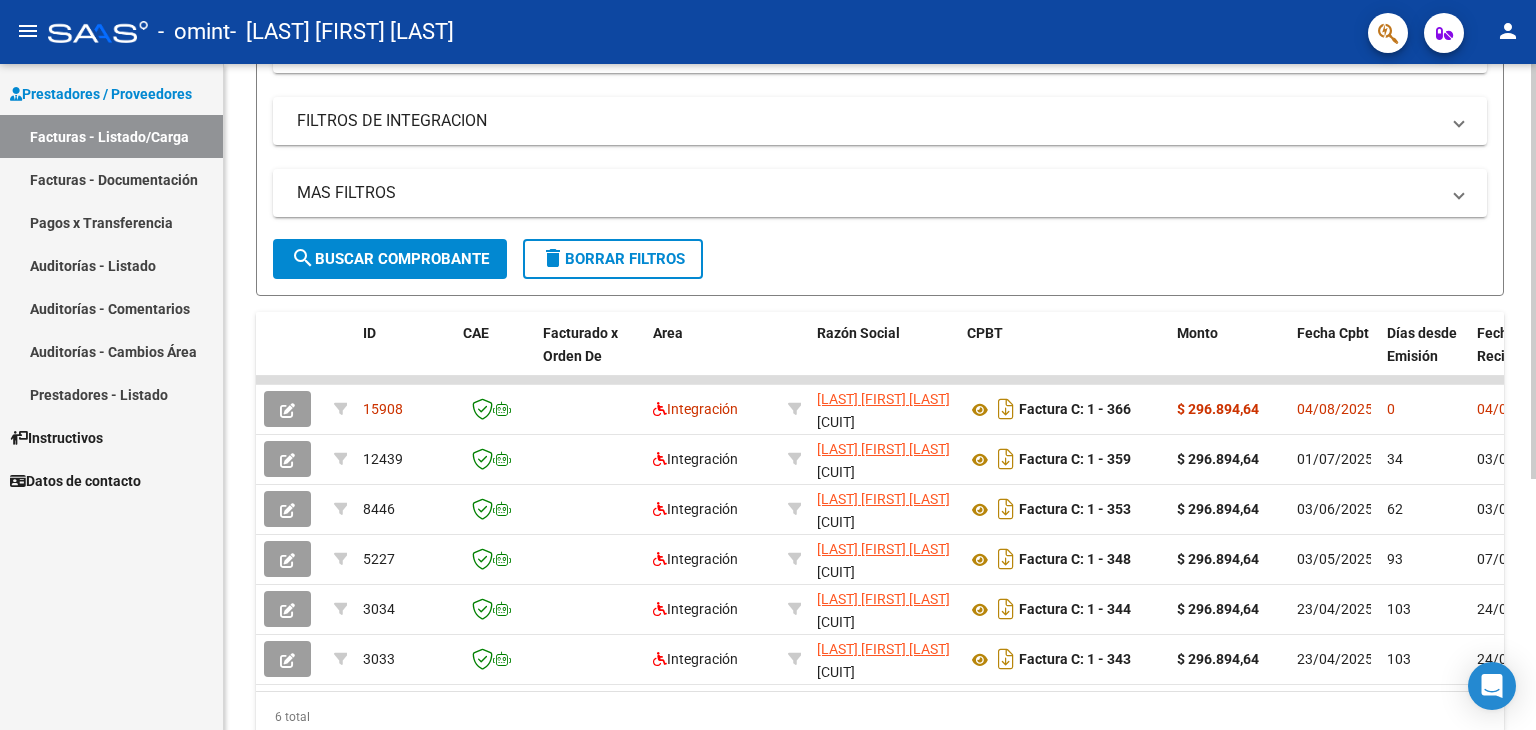 scroll, scrollTop: 325, scrollLeft: 0, axis: vertical 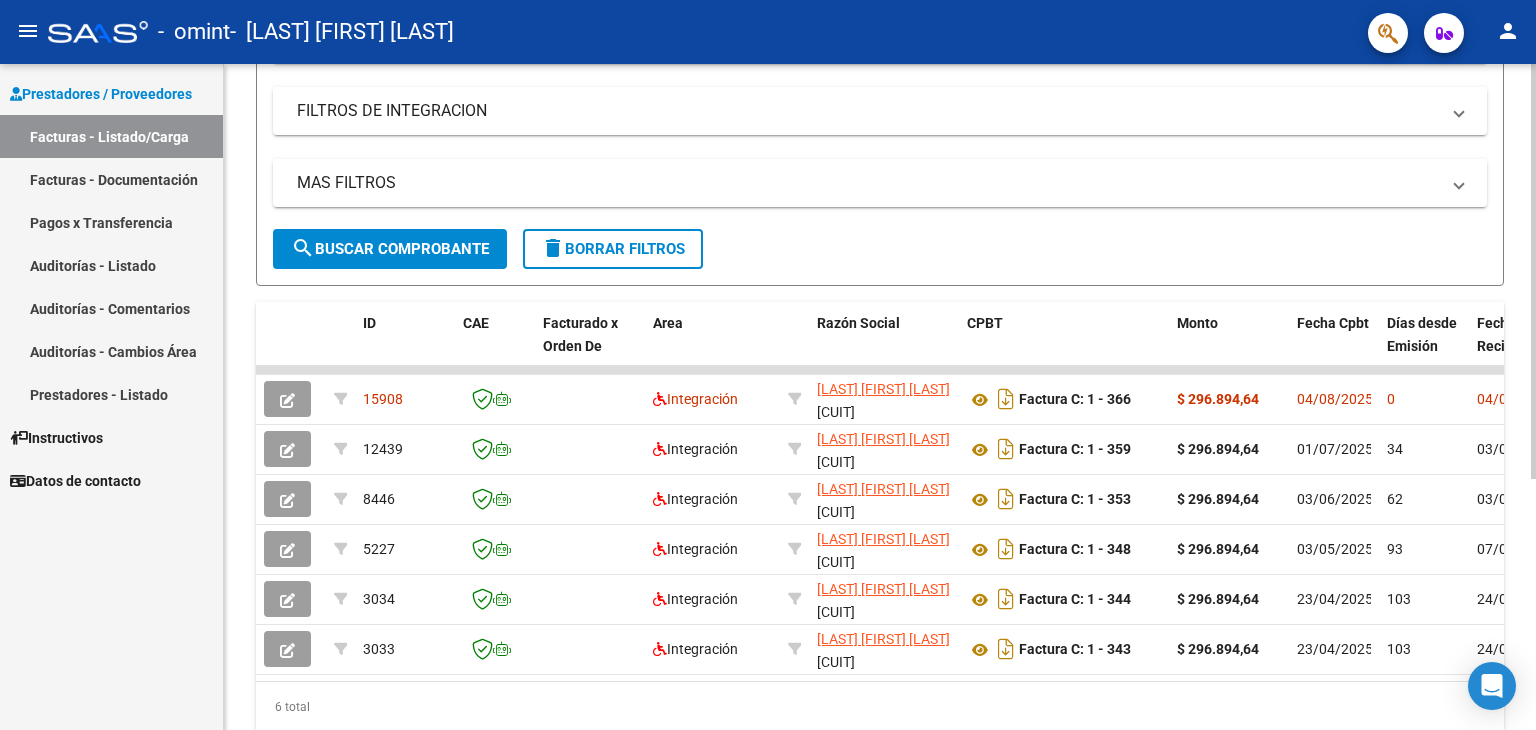 click 